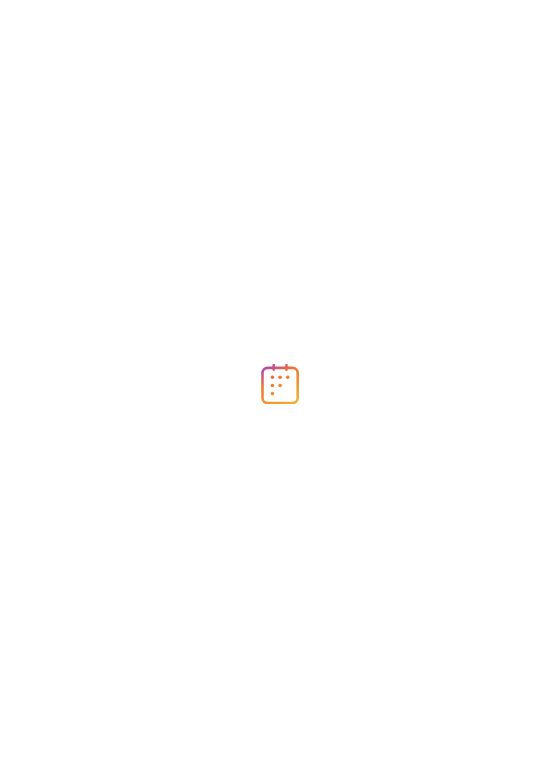 scroll, scrollTop: 0, scrollLeft: 0, axis: both 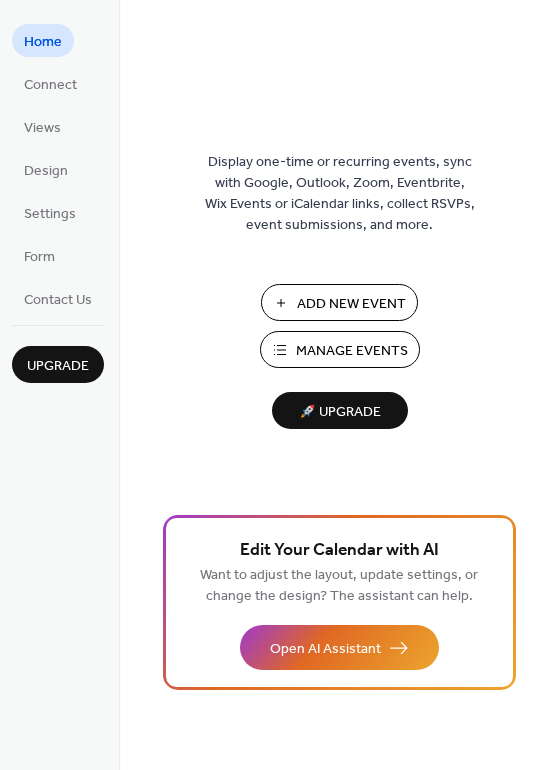 click on "Add New Event" at bounding box center (351, 304) 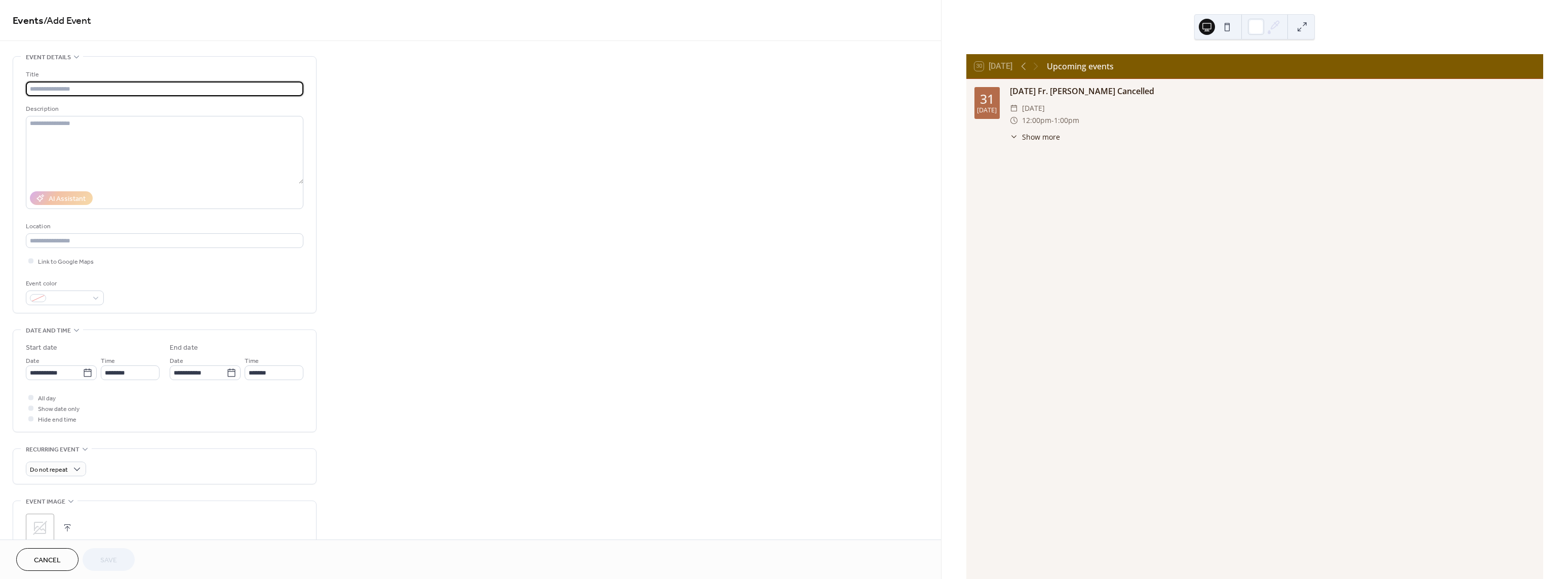 scroll, scrollTop: 0, scrollLeft: 0, axis: both 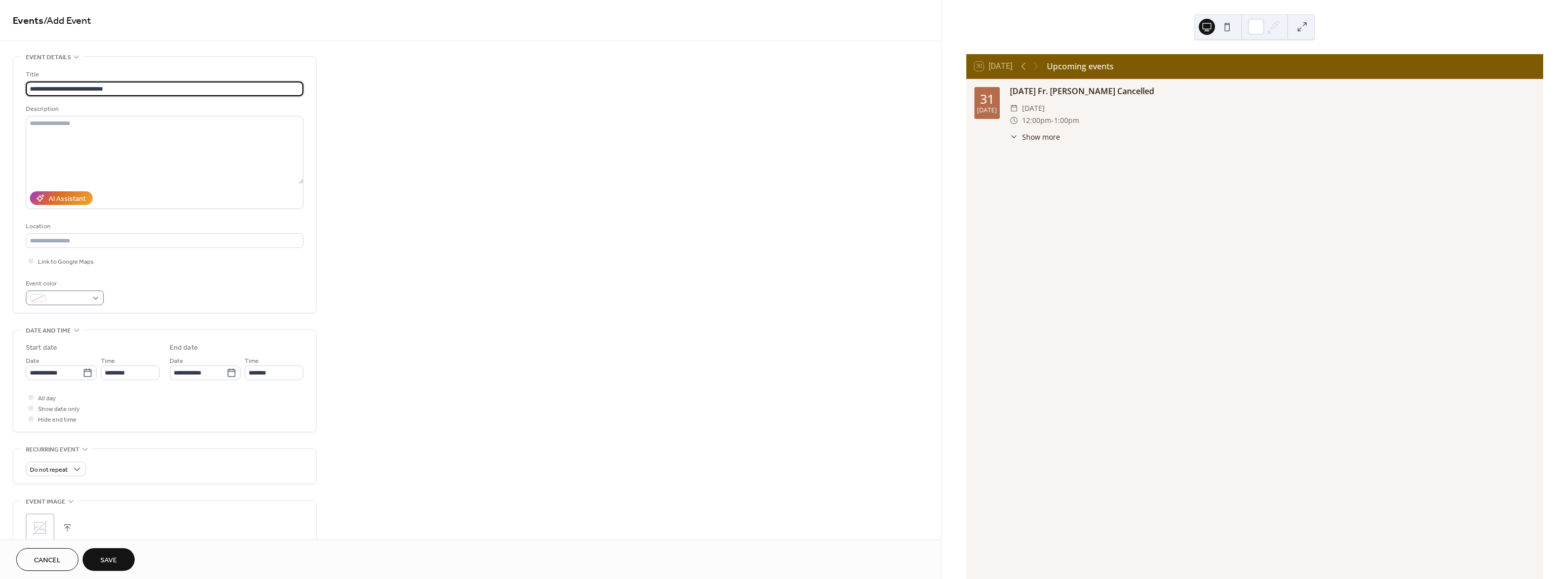 type on "**********" 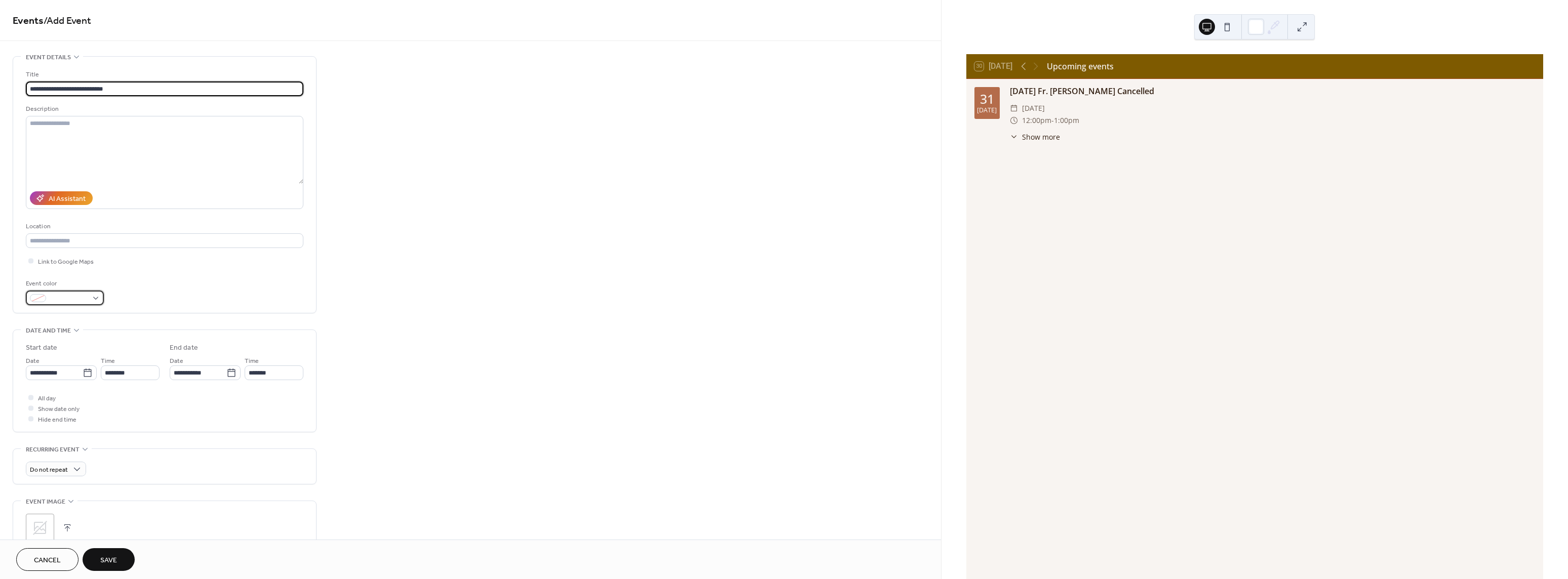 click at bounding box center [65, 298] 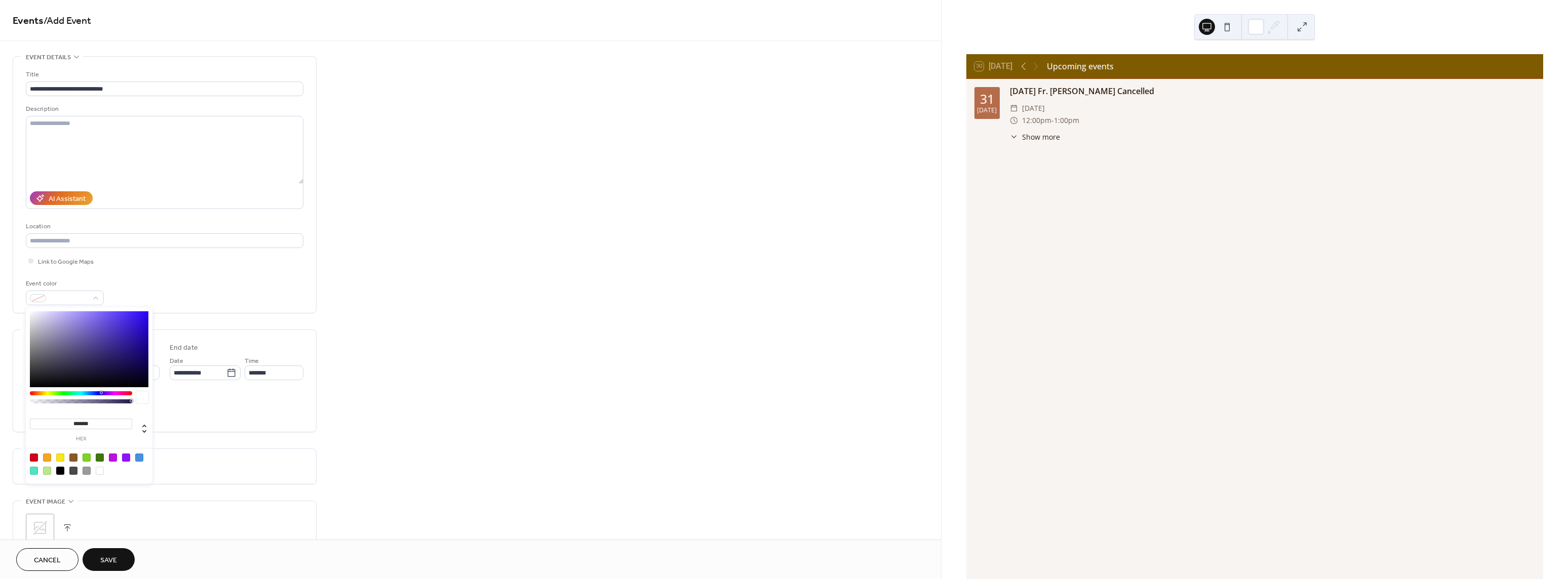 click at bounding box center [47, 458] 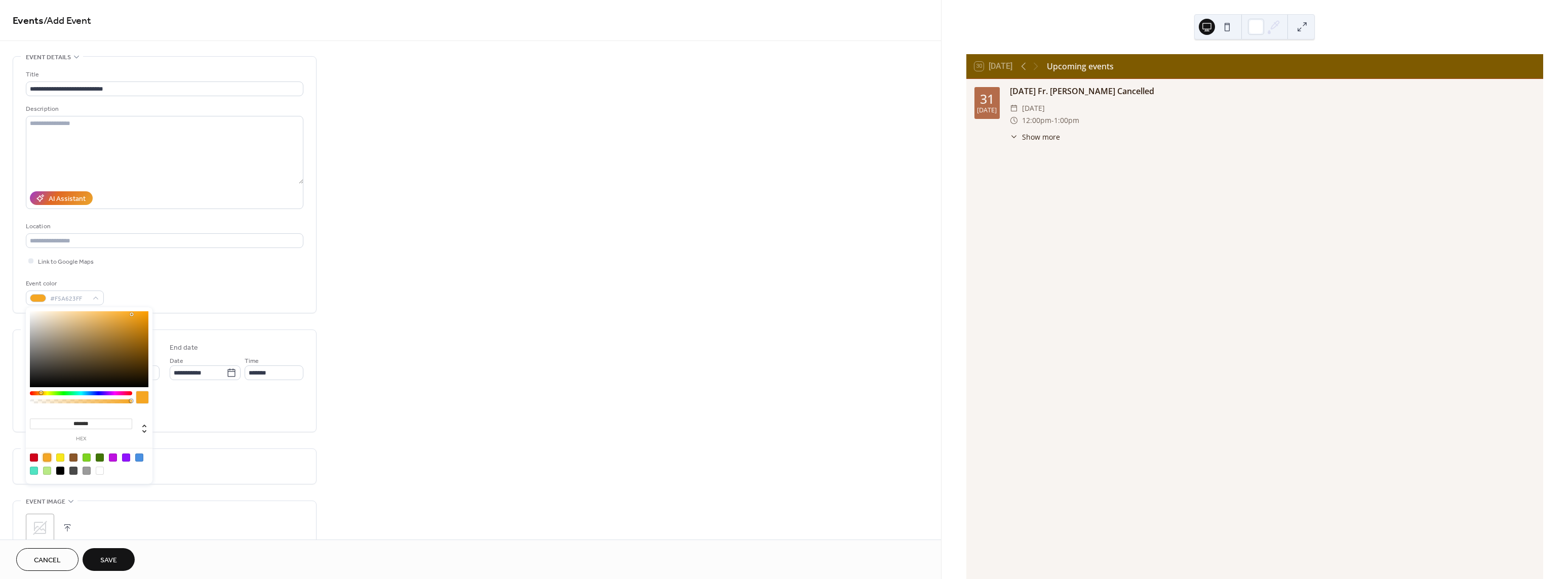 click on "**********" at bounding box center (471, 364) 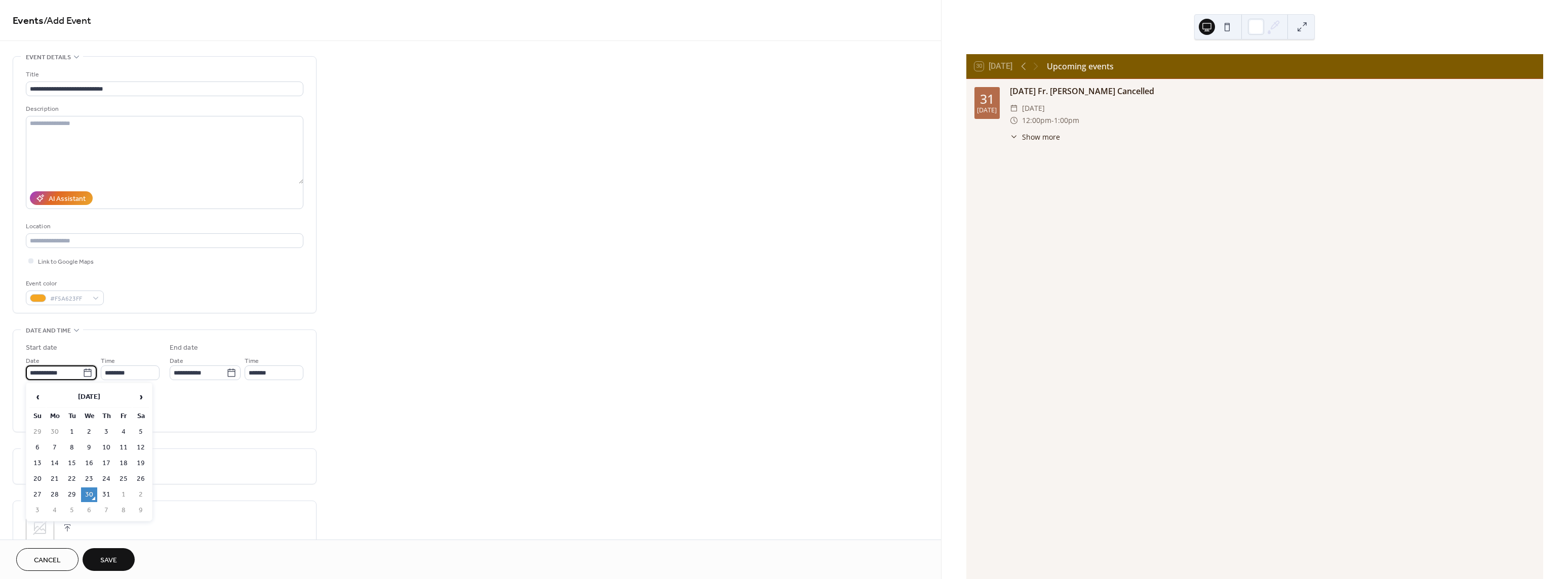 click on "**********" at bounding box center [54, 373] 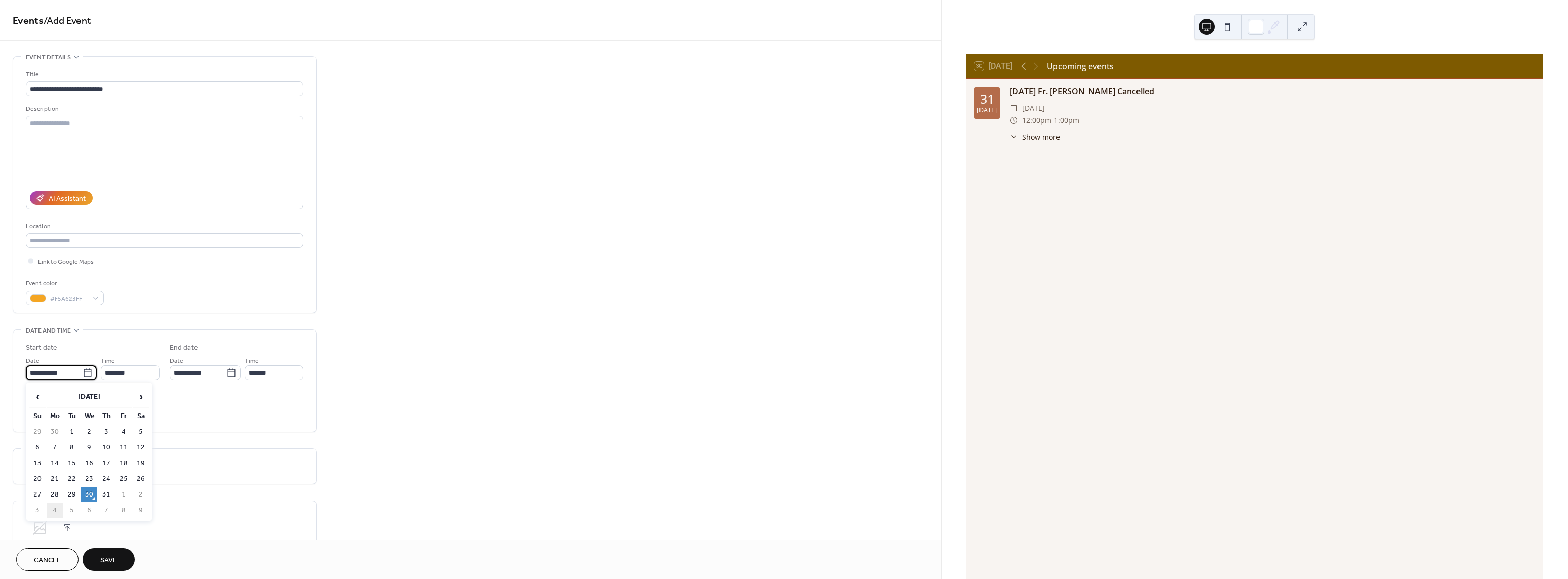 click on "4" at bounding box center [55, 510] 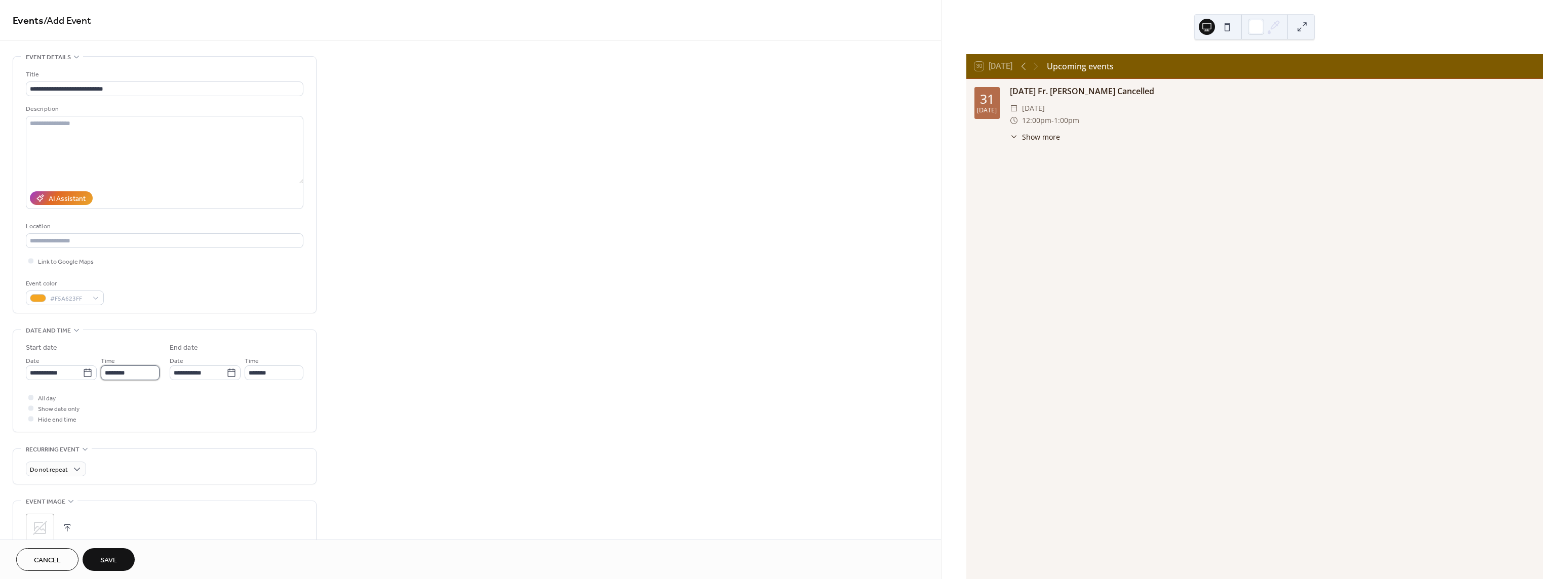 click on "********" at bounding box center (130, 373) 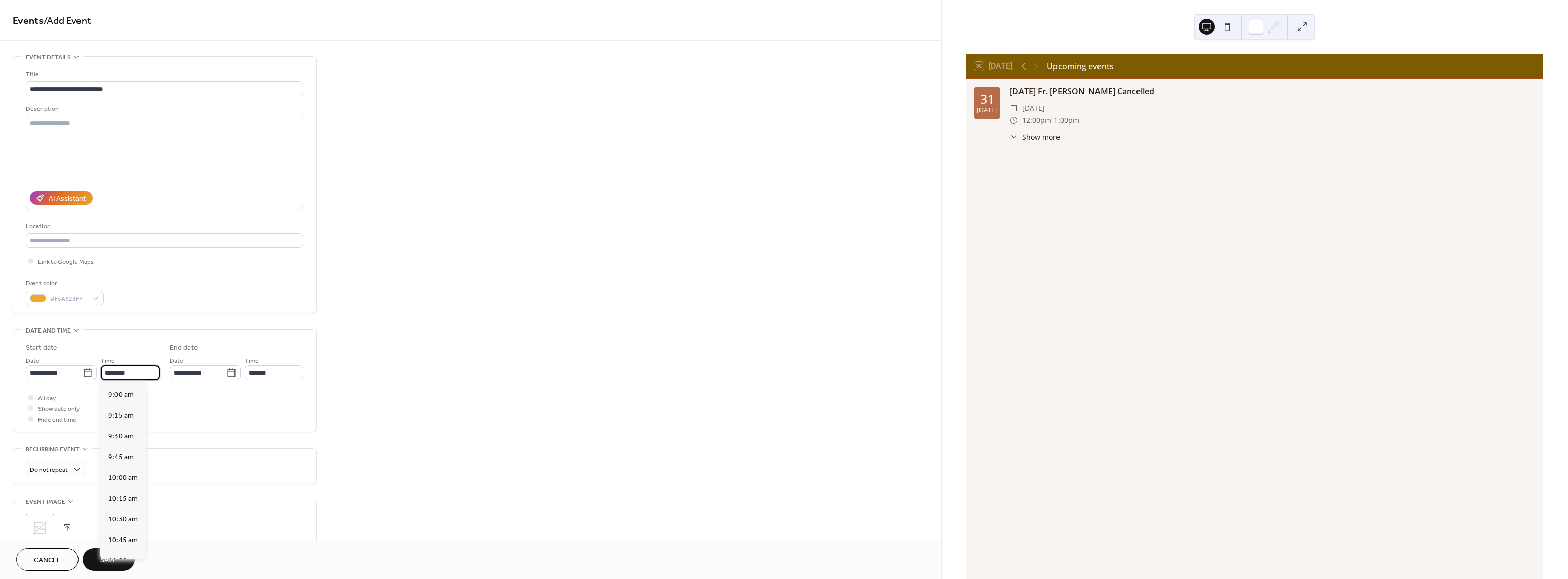scroll, scrollTop: 743, scrollLeft: 0, axis: vertical 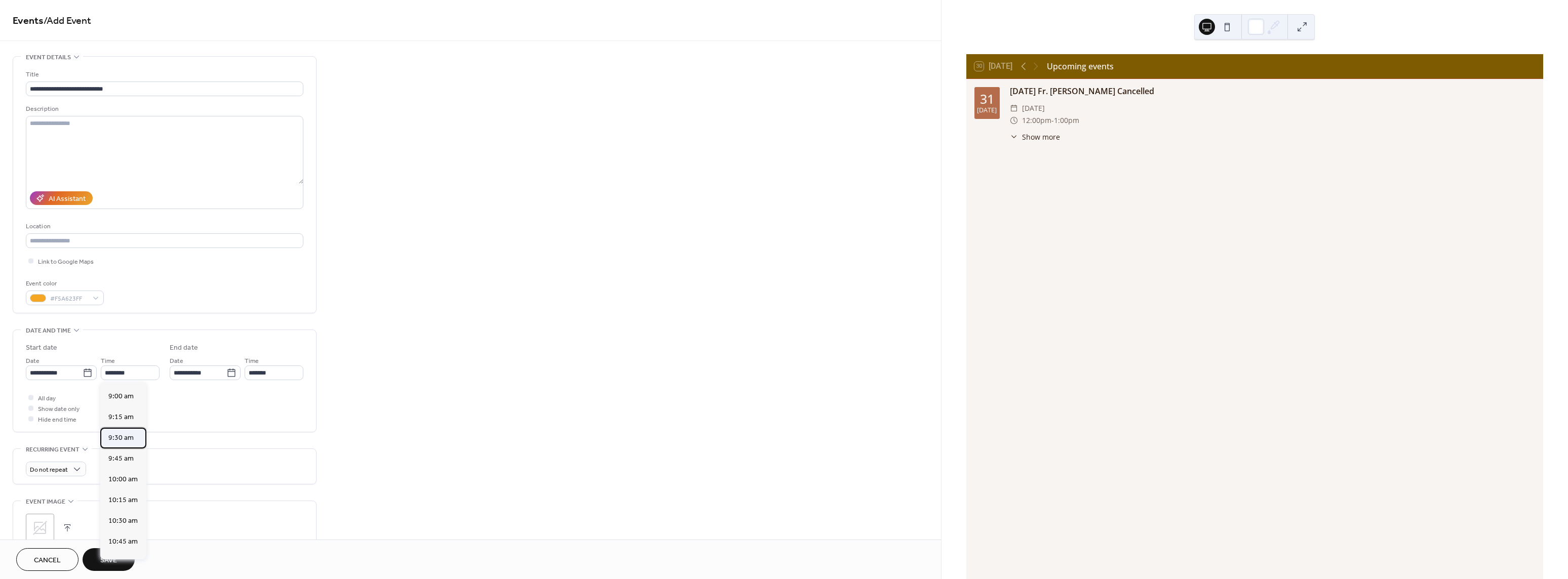 click on "9:30 am" at bounding box center (121, 438) 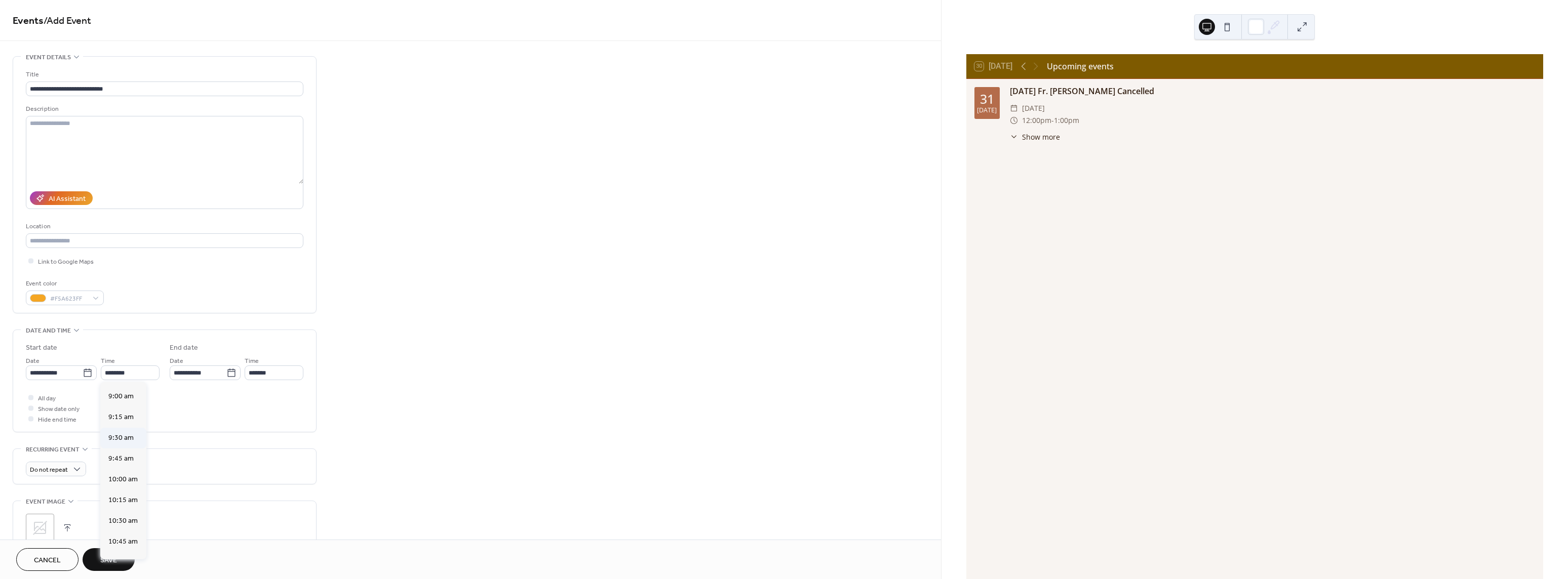 type on "*******" 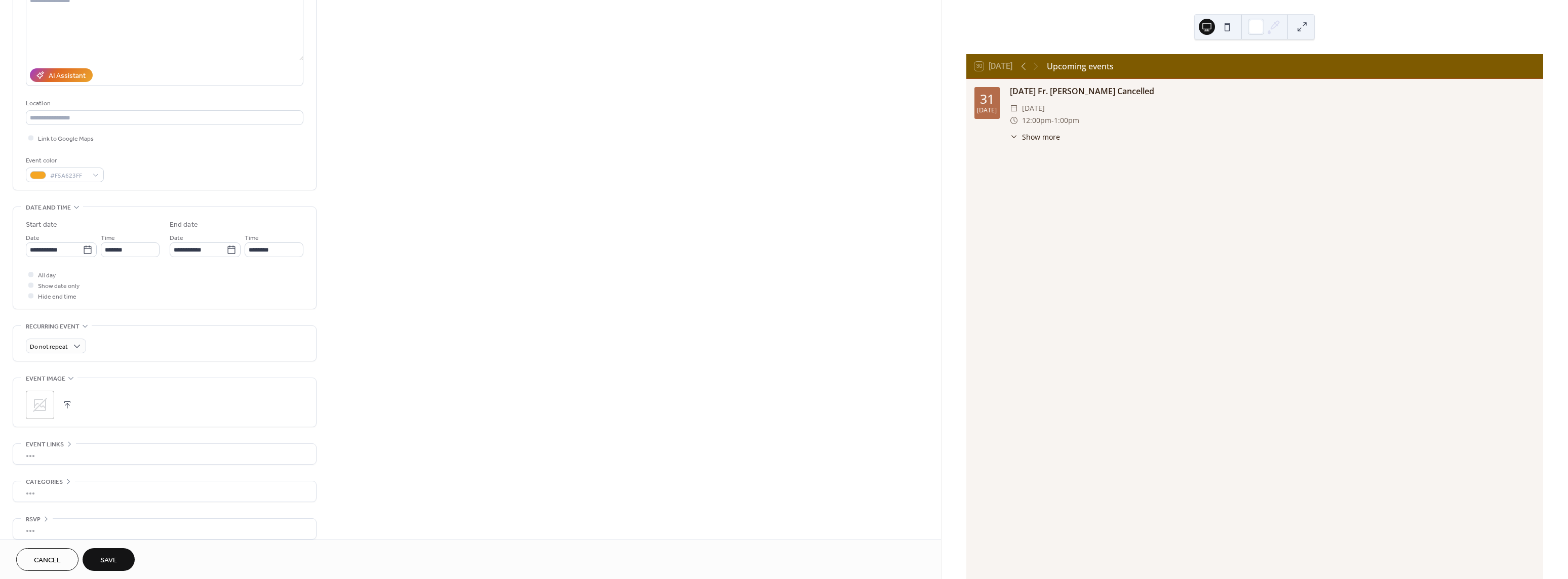 scroll, scrollTop: 133, scrollLeft: 0, axis: vertical 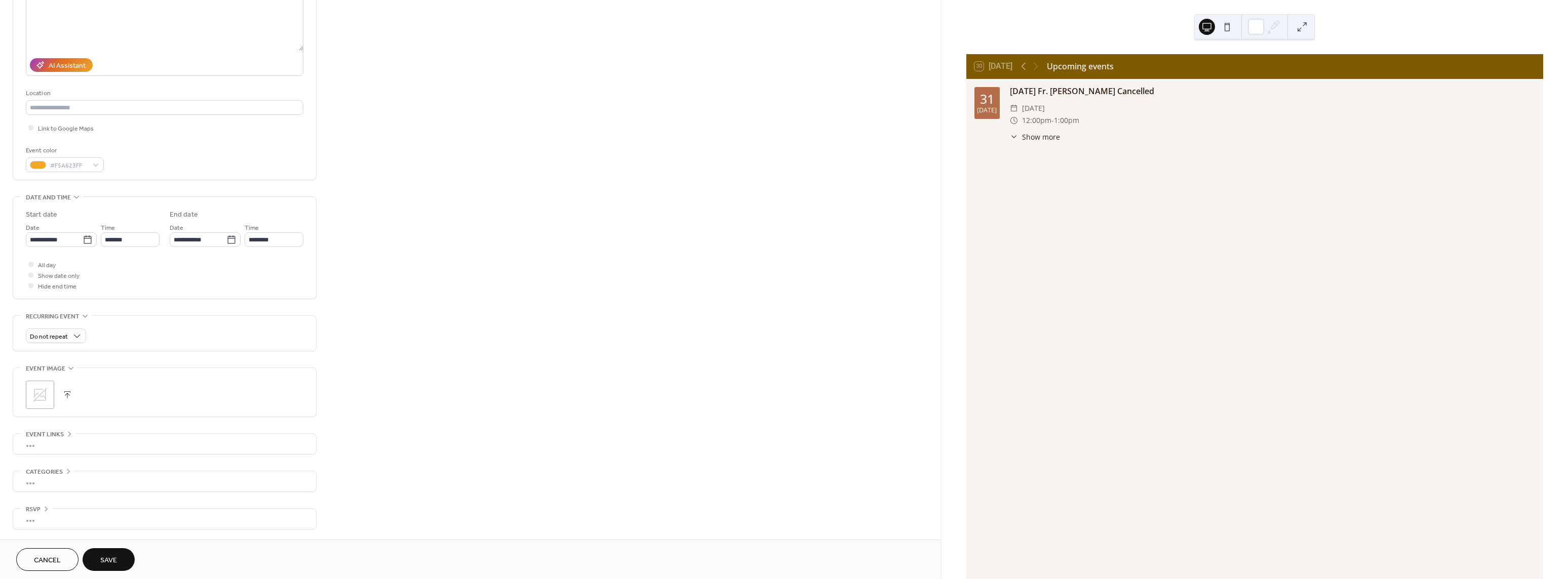 click at bounding box center (67, 395) 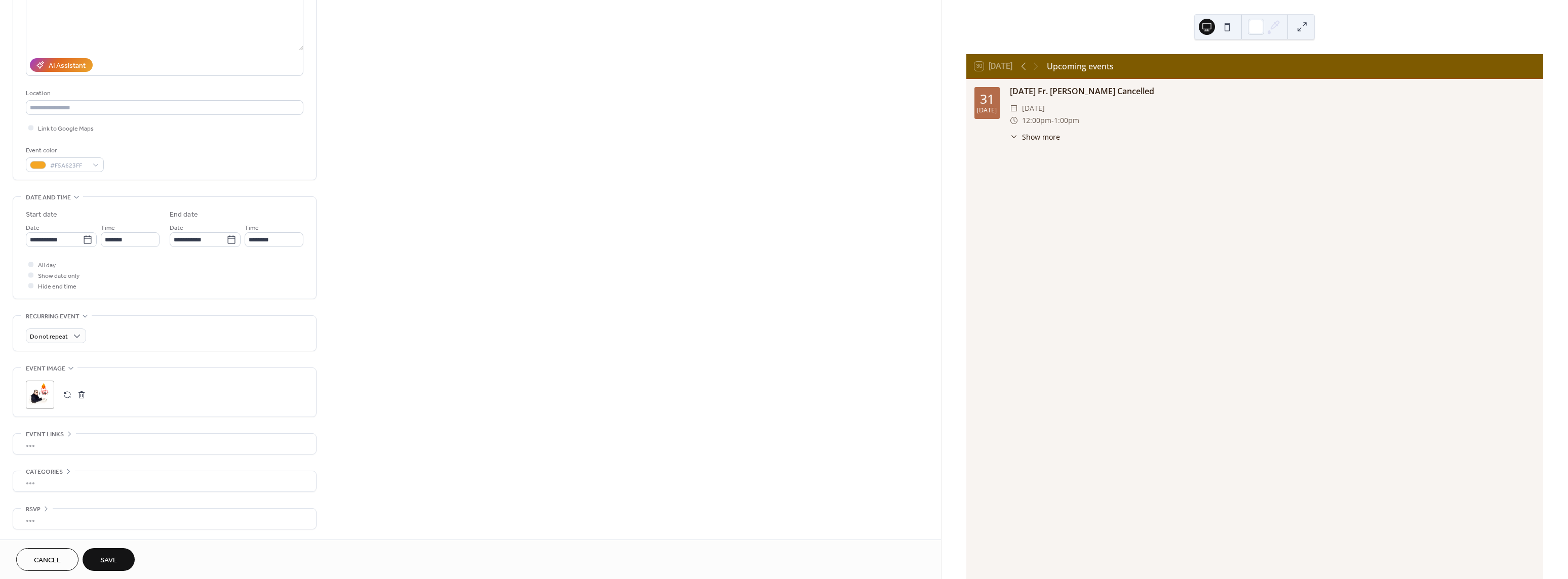 click on "Save" at bounding box center (108, 560) 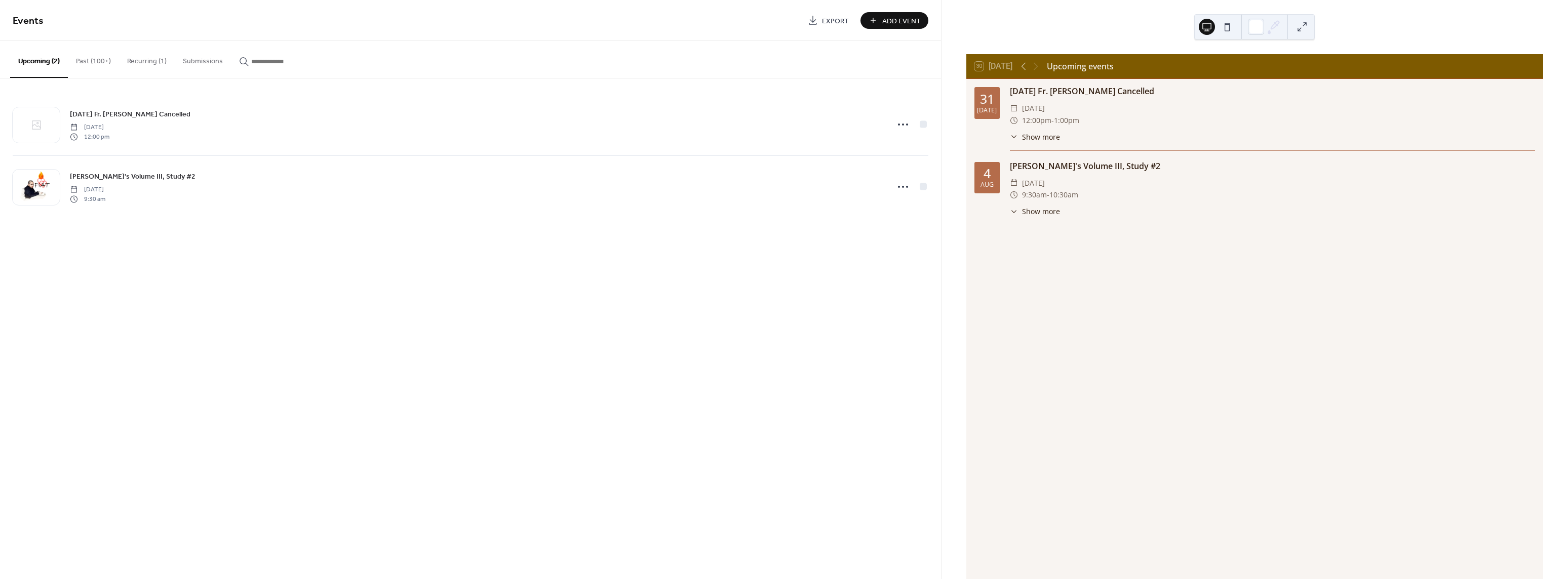 click on "Add Event" at bounding box center (901, 21) 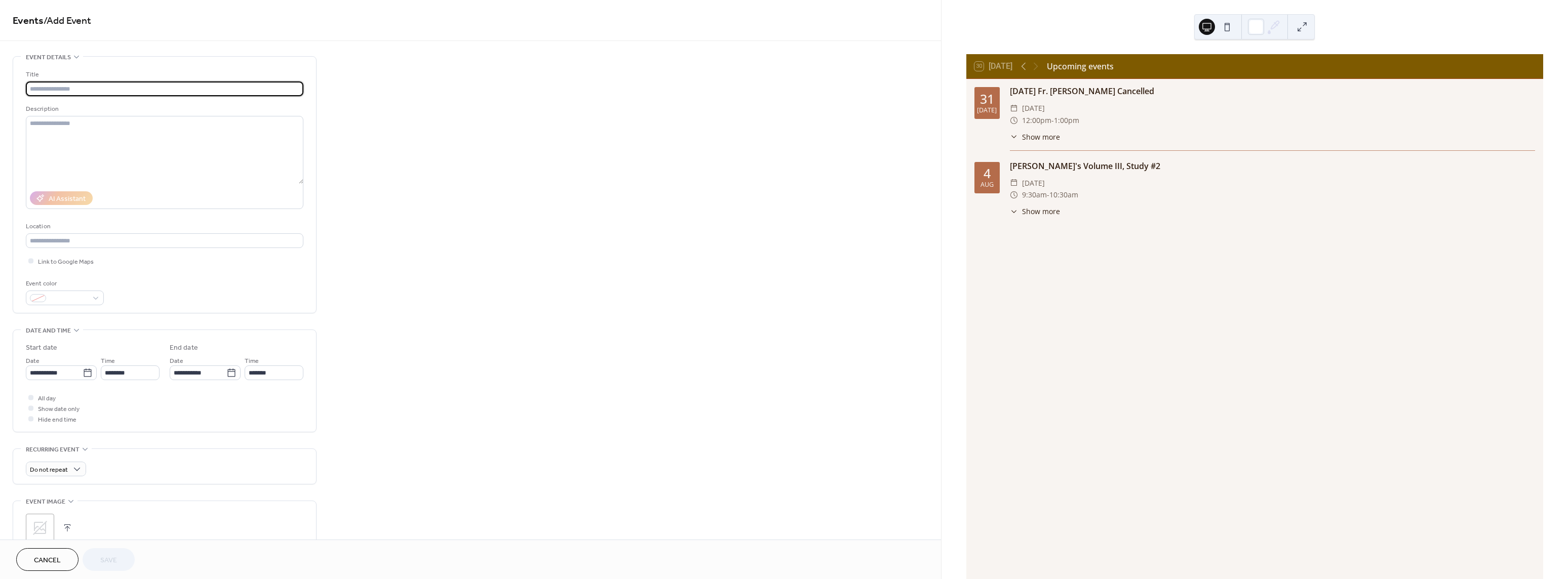 click at bounding box center (165, 89) 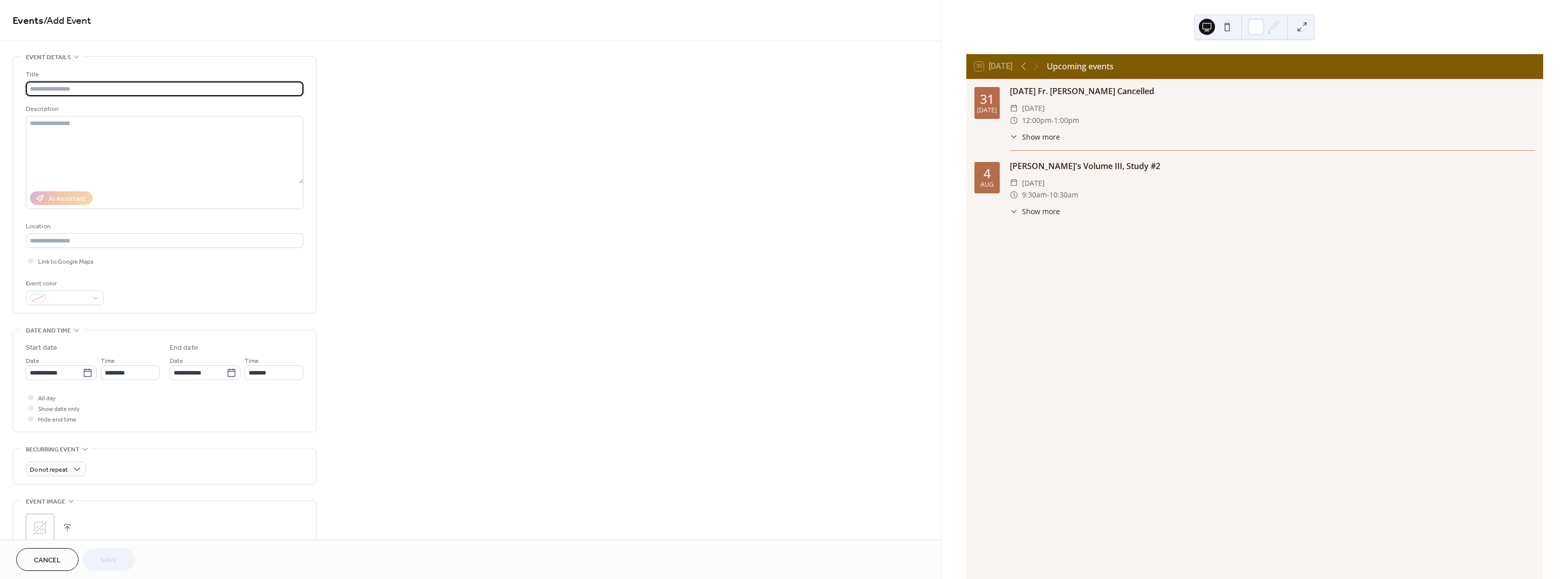 type on "*" 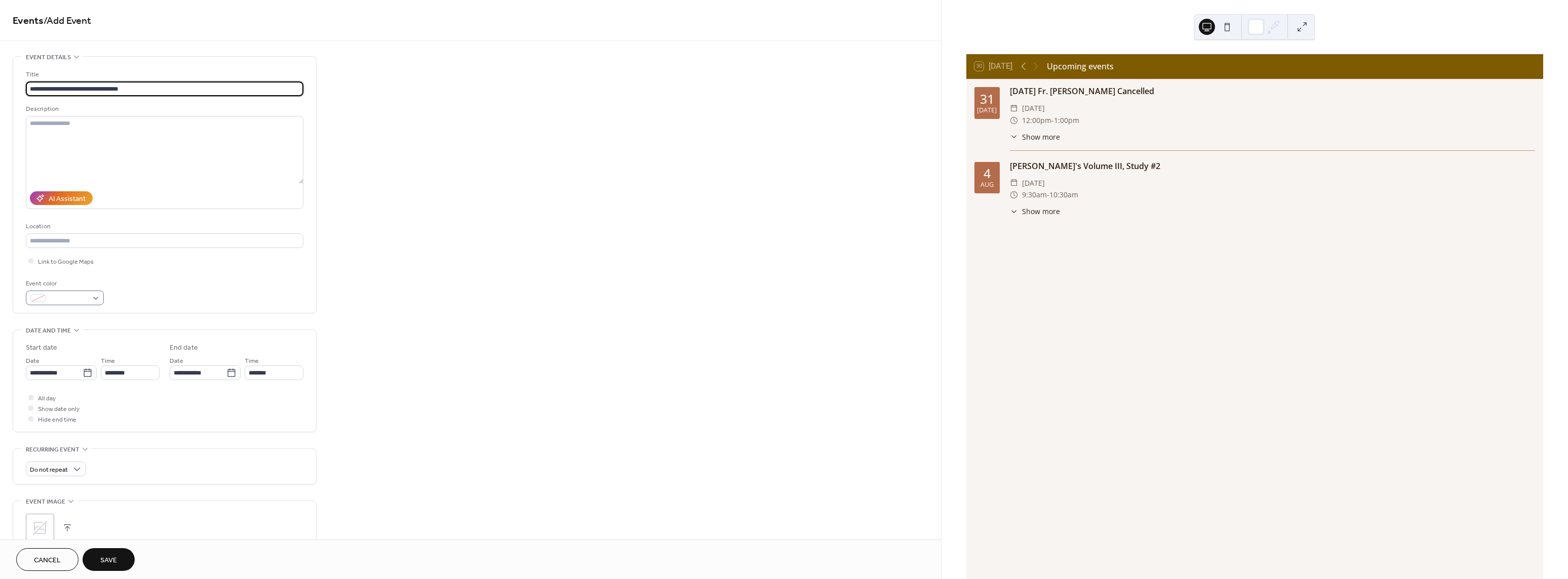 type on "**********" 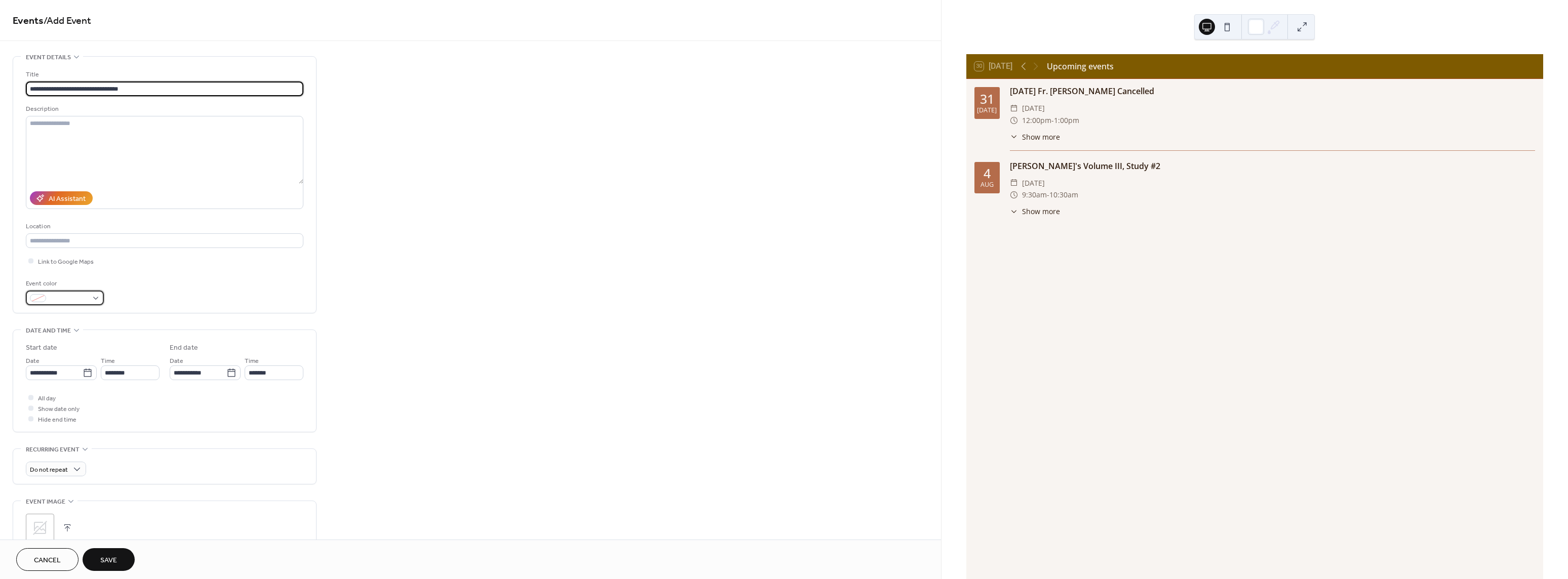 click at bounding box center [65, 298] 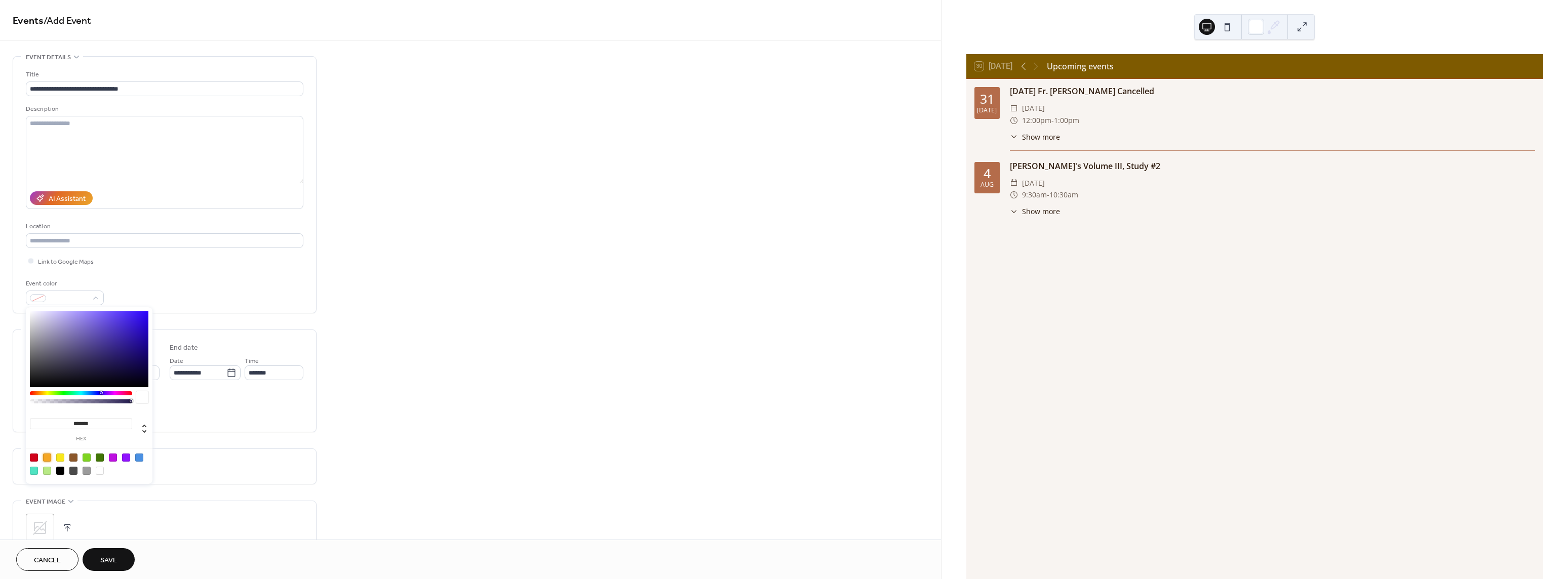click at bounding box center [47, 458] 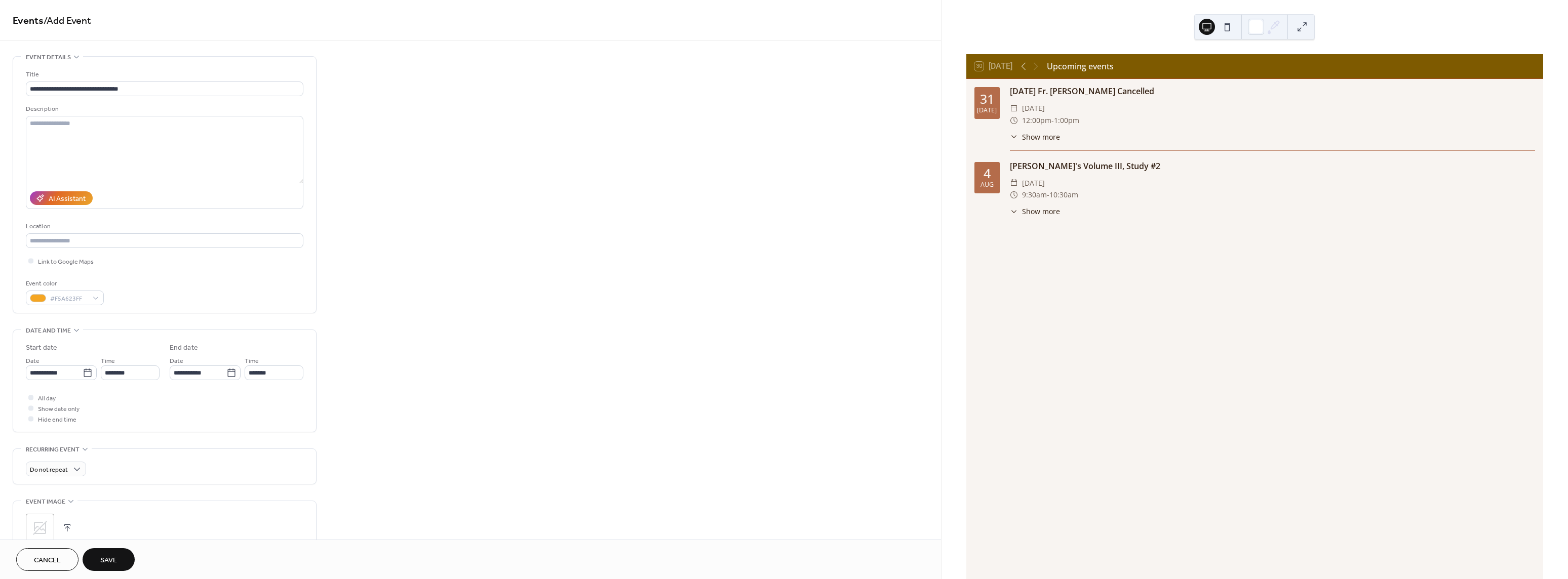click on "**********" at bounding box center [471, 364] 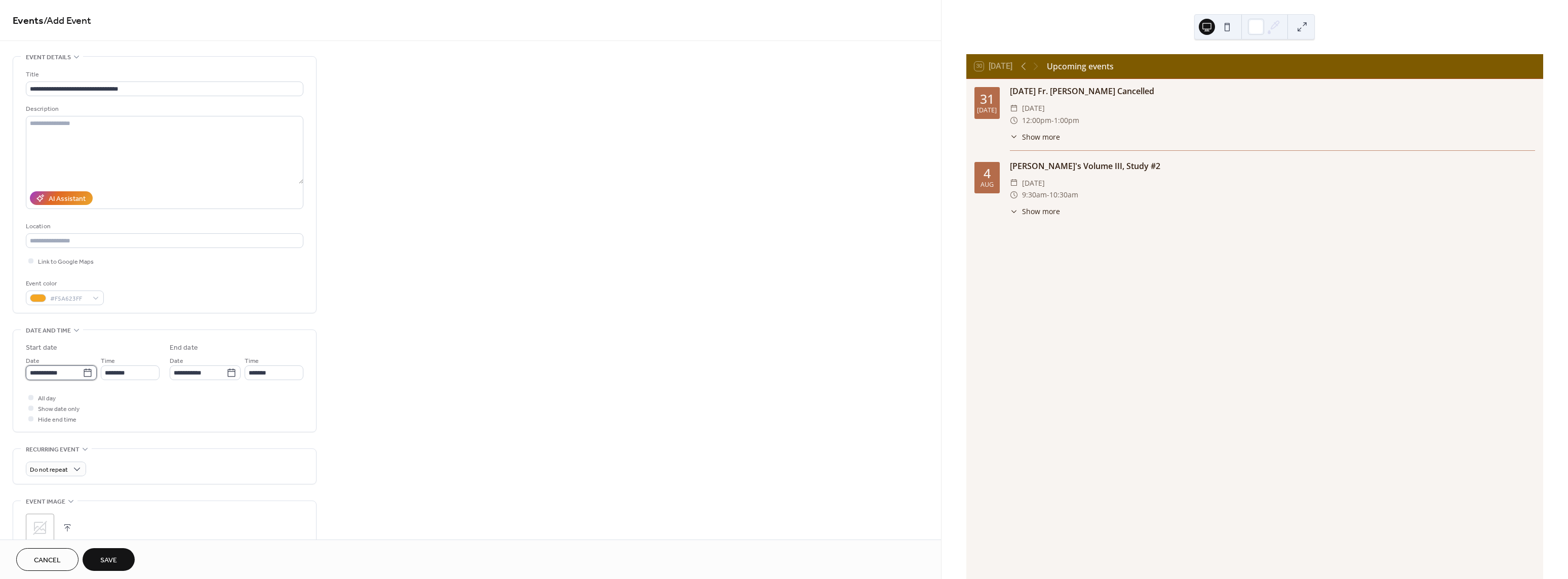 click on "**********" at bounding box center [54, 373] 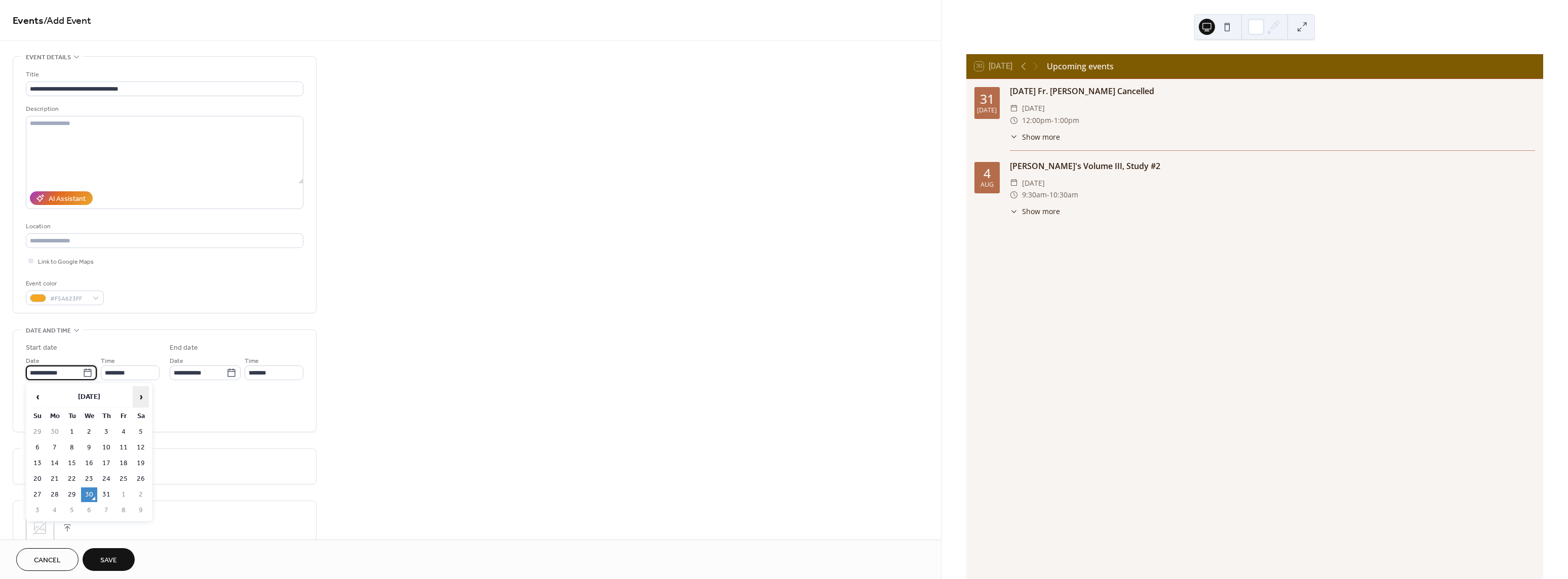click on "›" at bounding box center (141, 397) 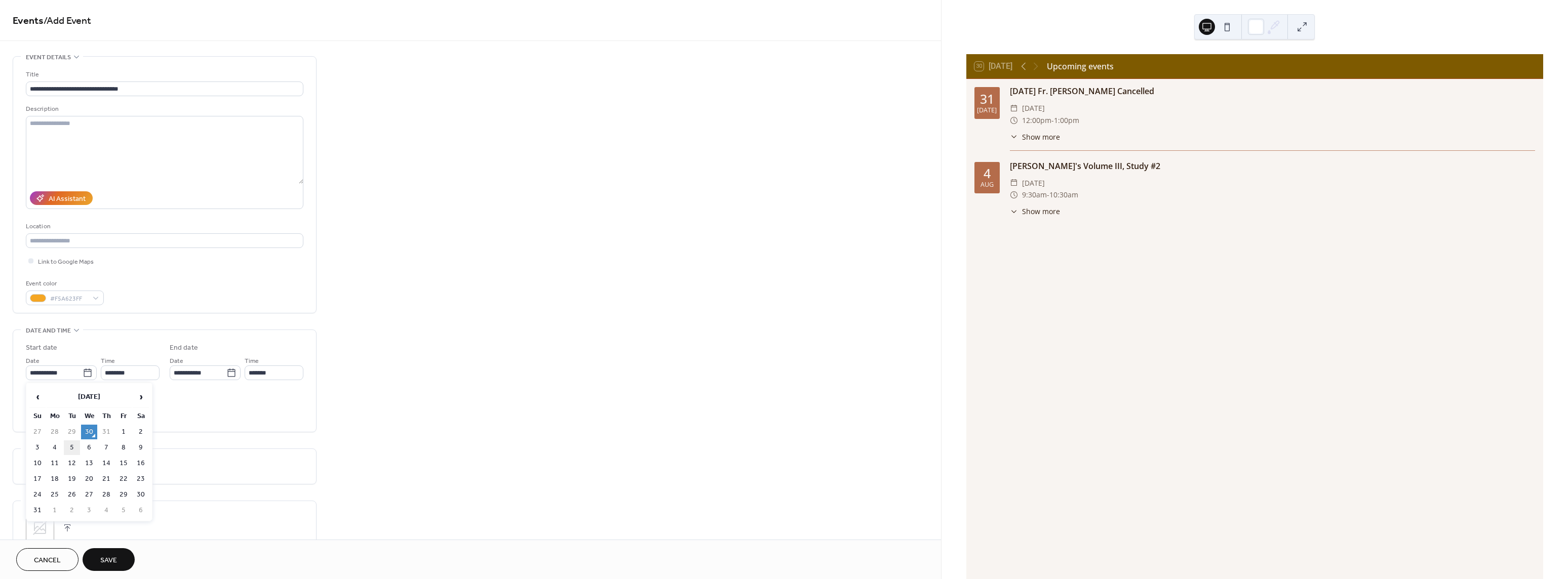 click on "5" at bounding box center (72, 447) 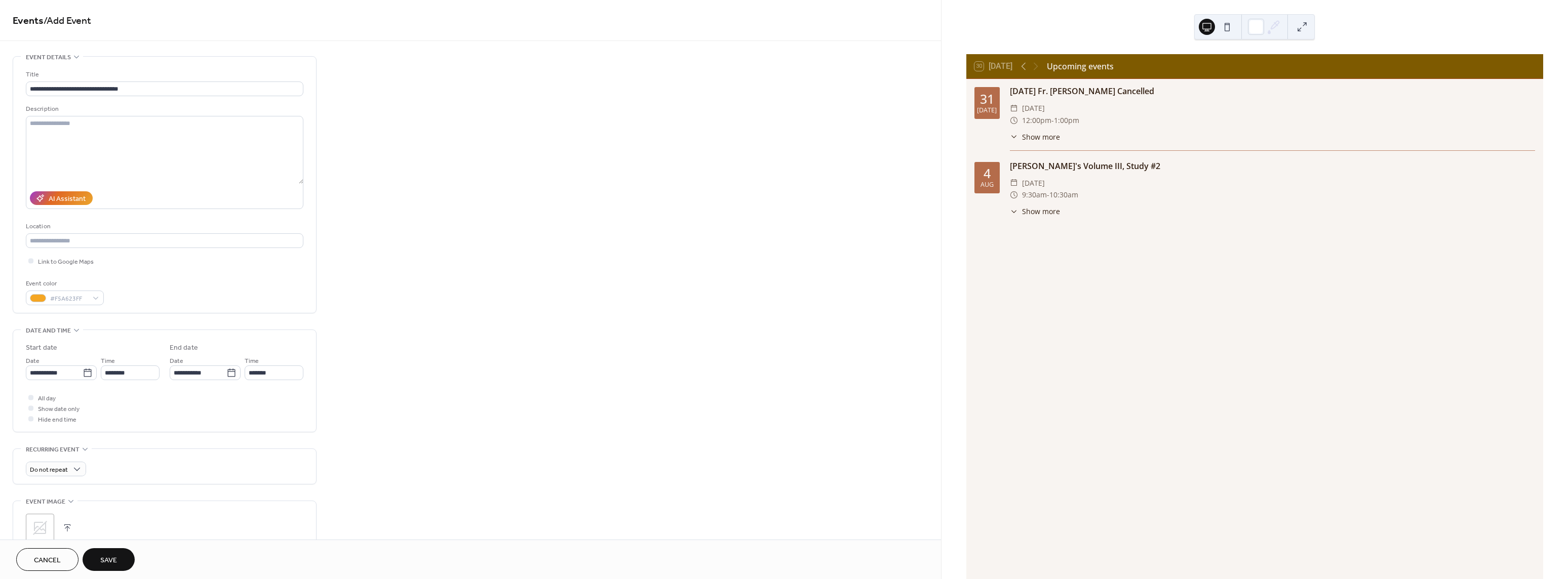 scroll, scrollTop: 51, scrollLeft: 0, axis: vertical 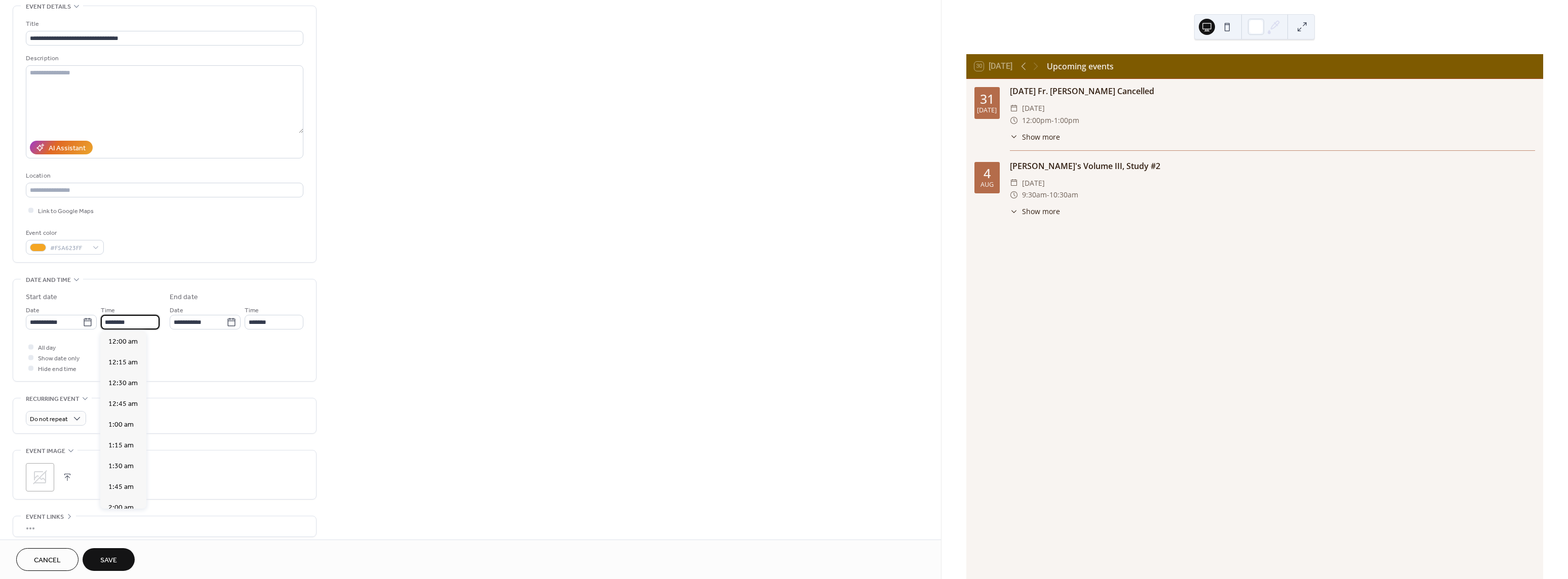 click on "********" at bounding box center (130, 322) 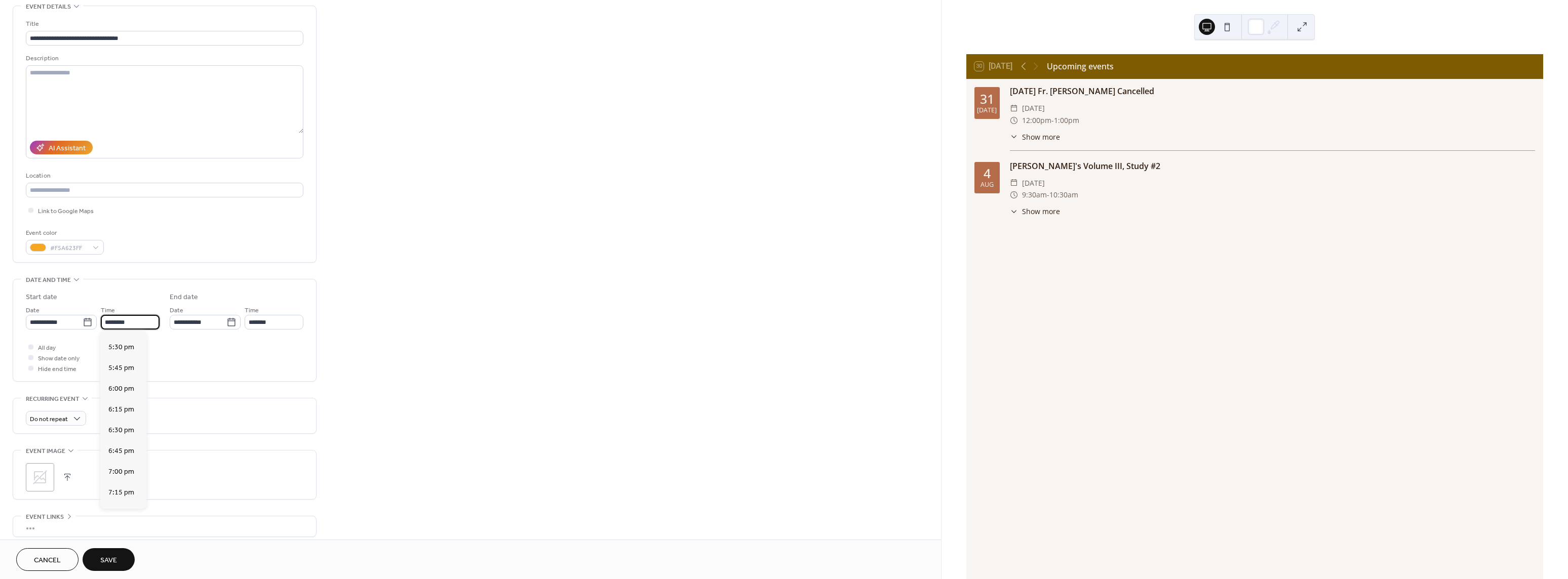scroll, scrollTop: 1452, scrollLeft: 0, axis: vertical 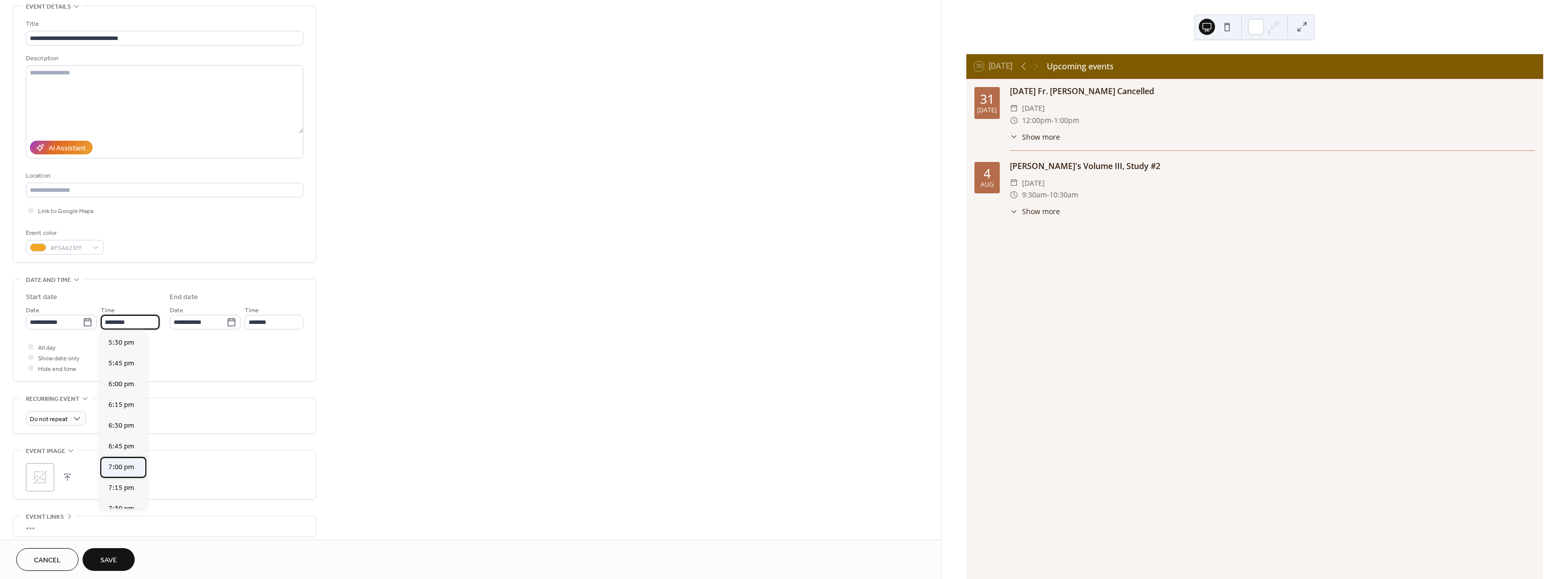 click on "7:00 pm" at bounding box center [121, 467] 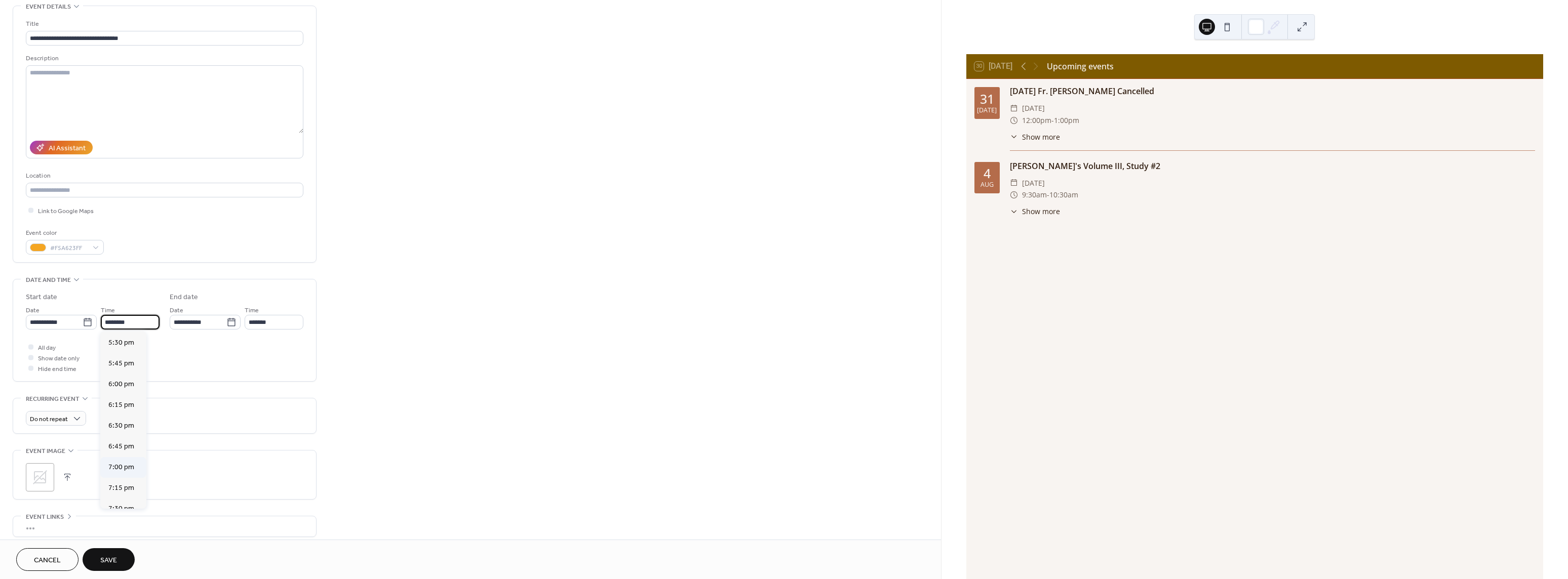 type on "*******" 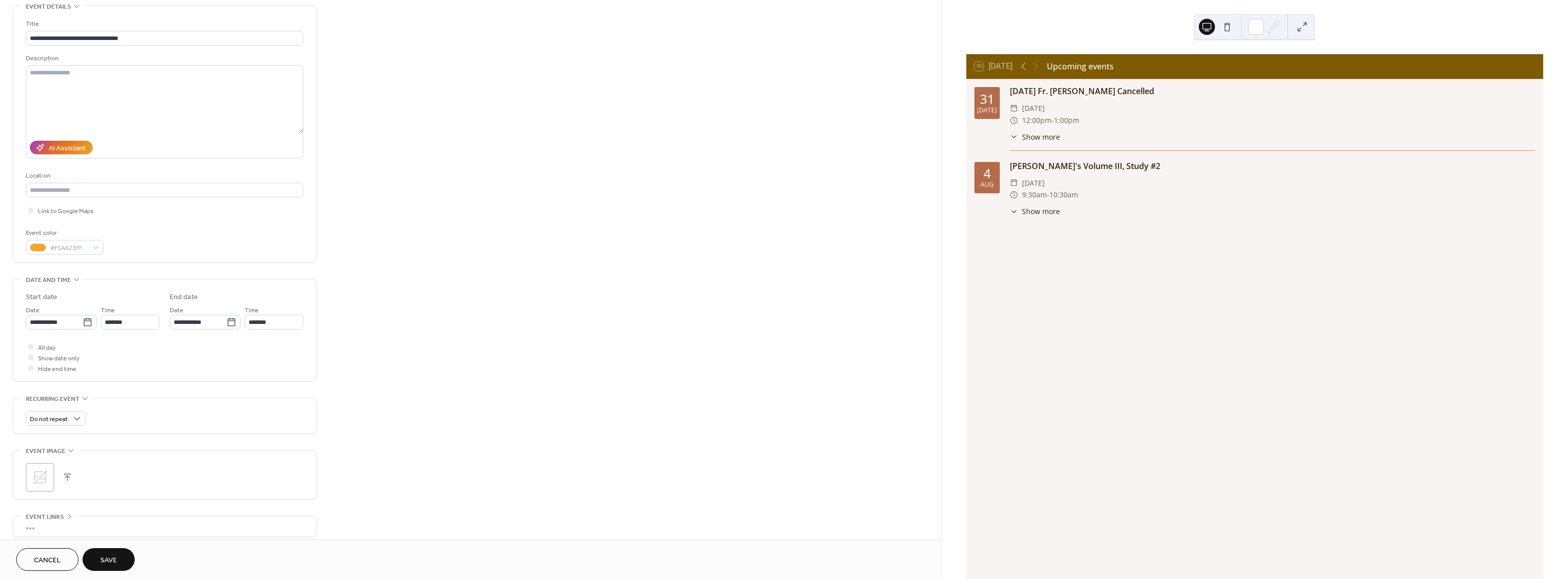 scroll, scrollTop: 101, scrollLeft: 0, axis: vertical 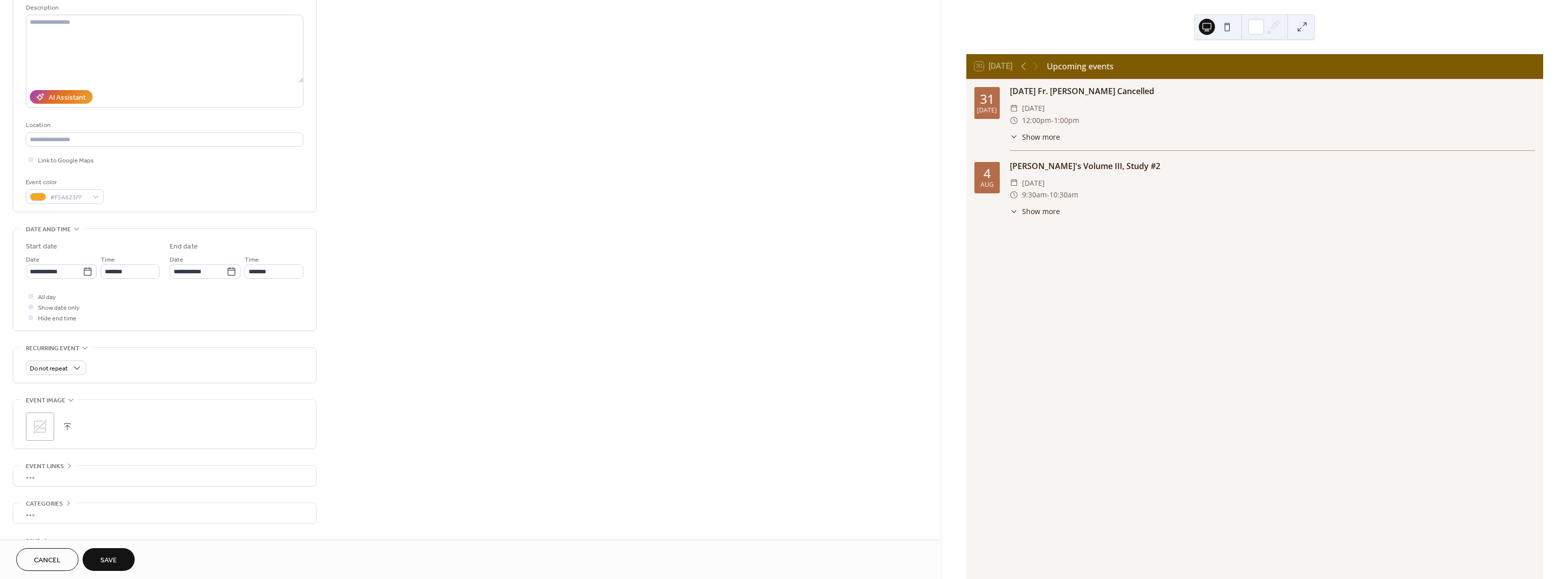 click at bounding box center (67, 427) 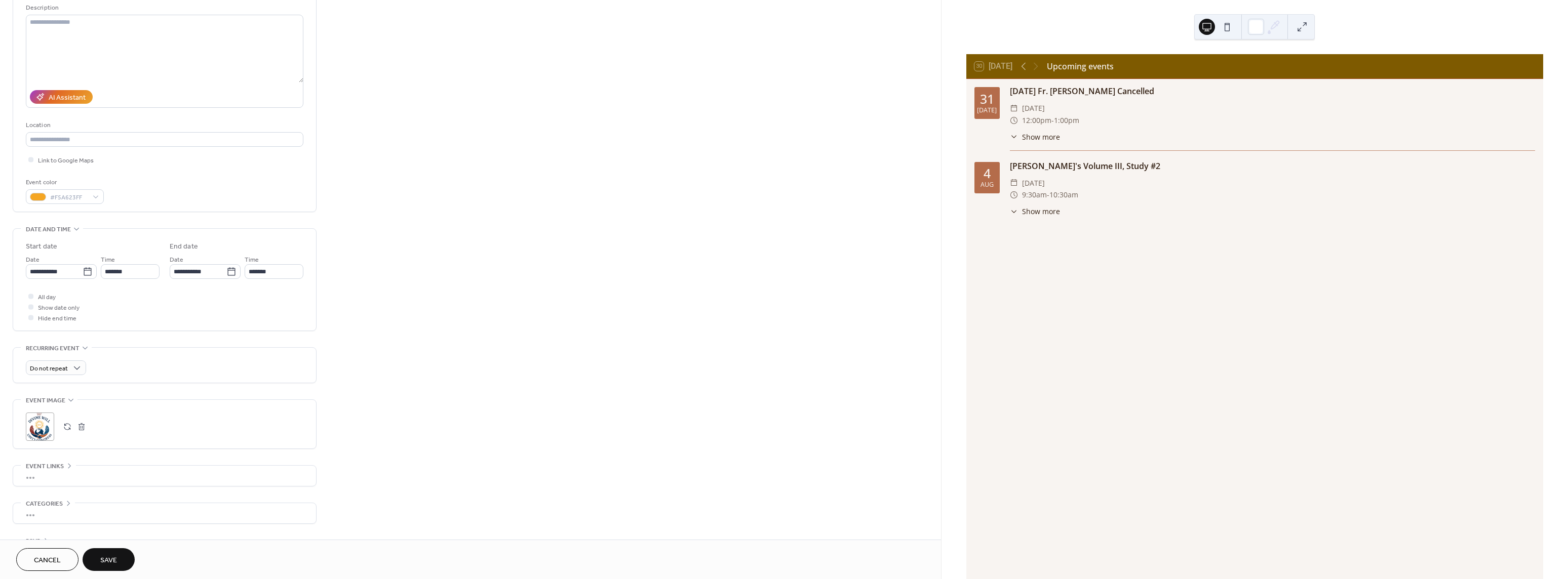 click on "Save" at bounding box center [108, 560] 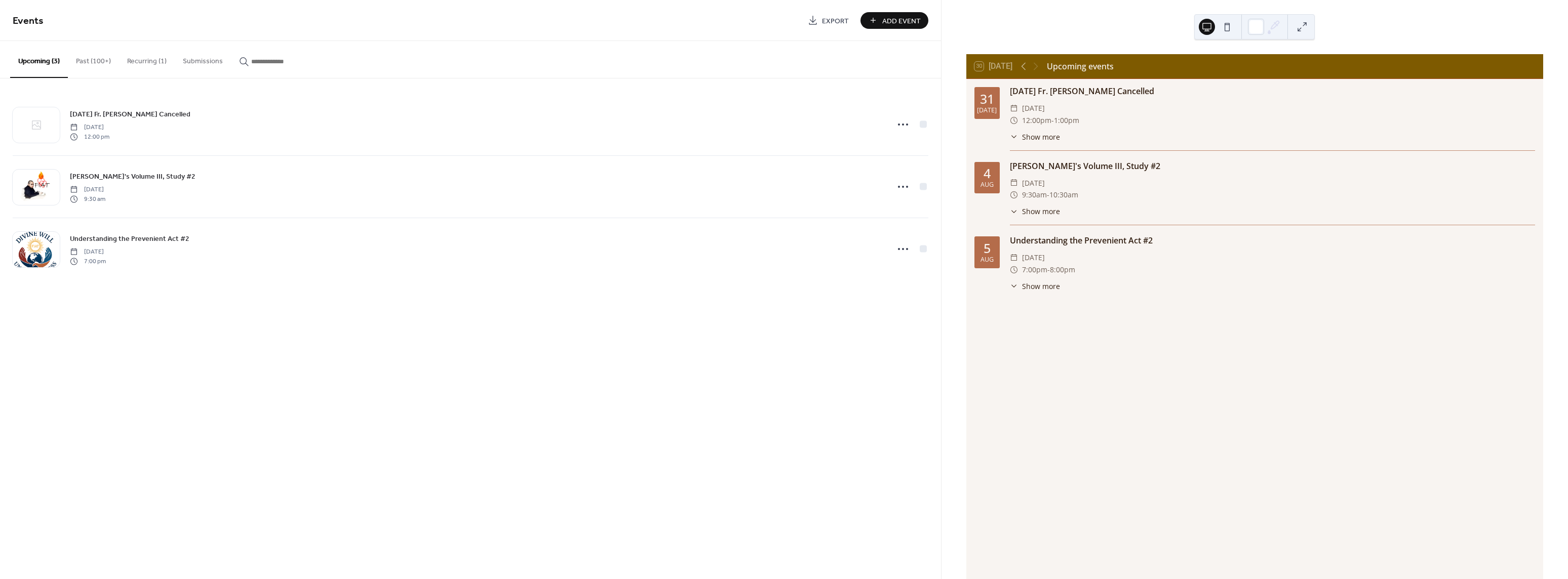 click on "Add Event" at bounding box center (901, 21) 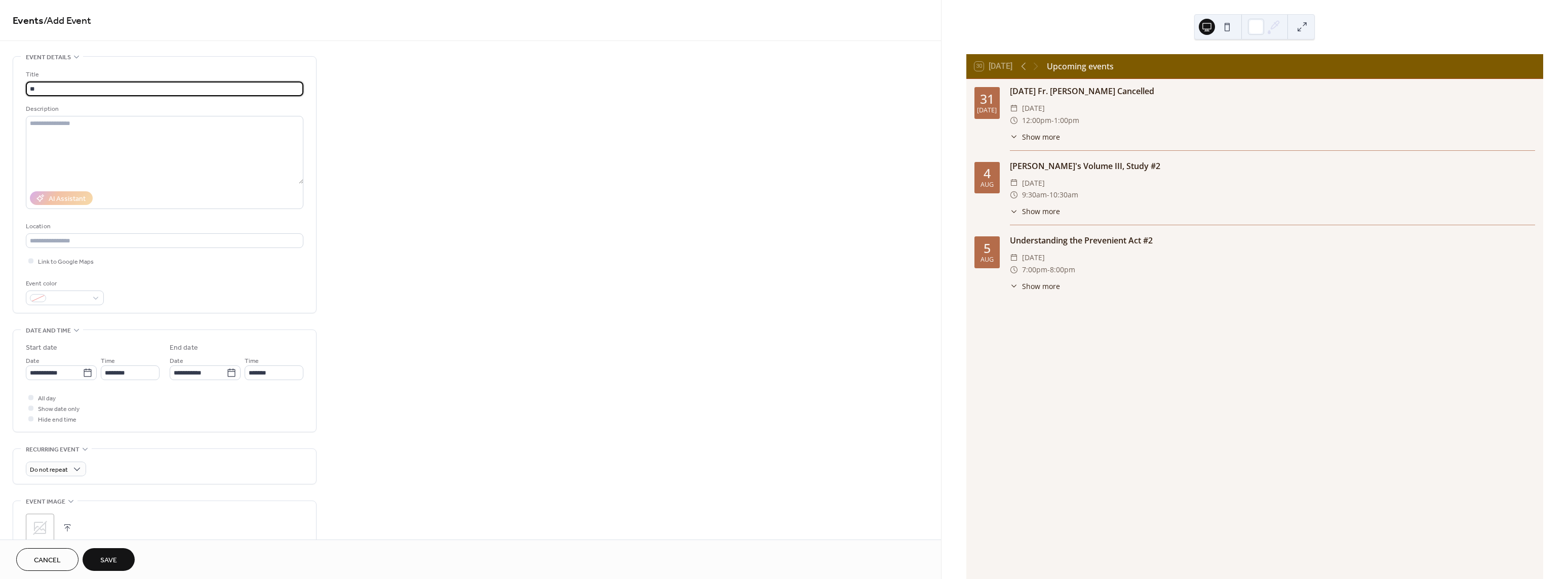 type on "*" 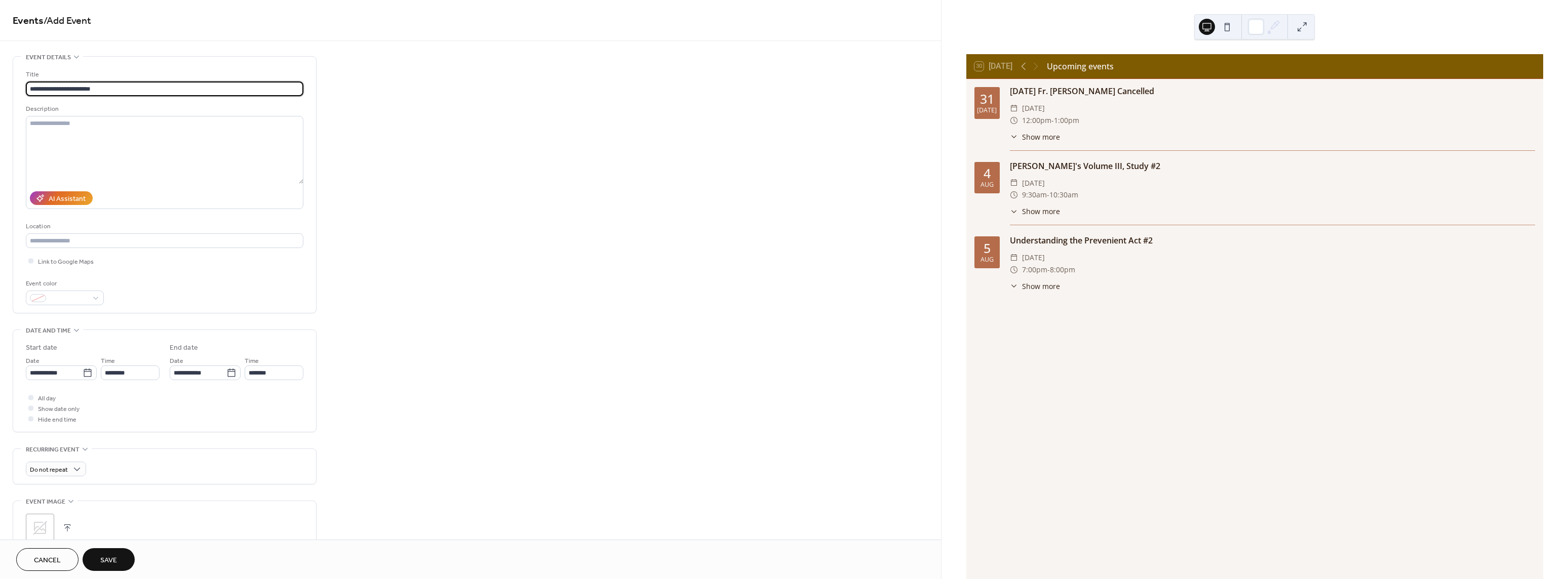 type on "**********" 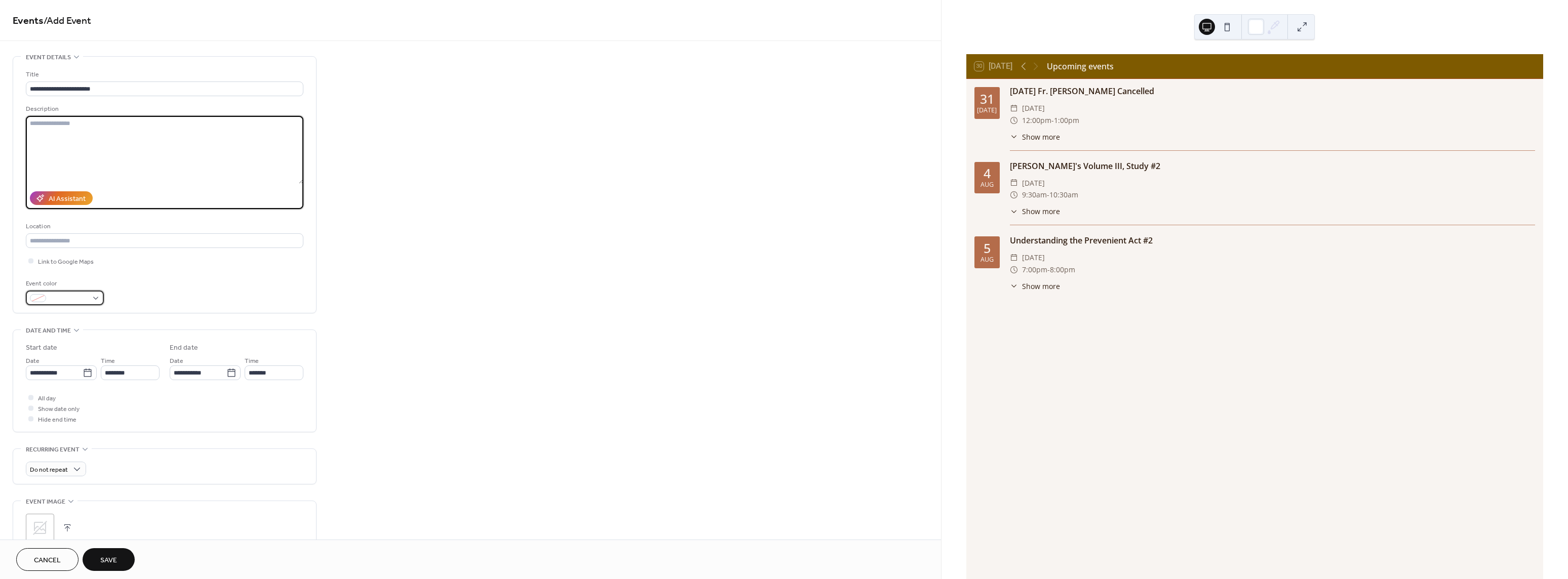 click at bounding box center (65, 298) 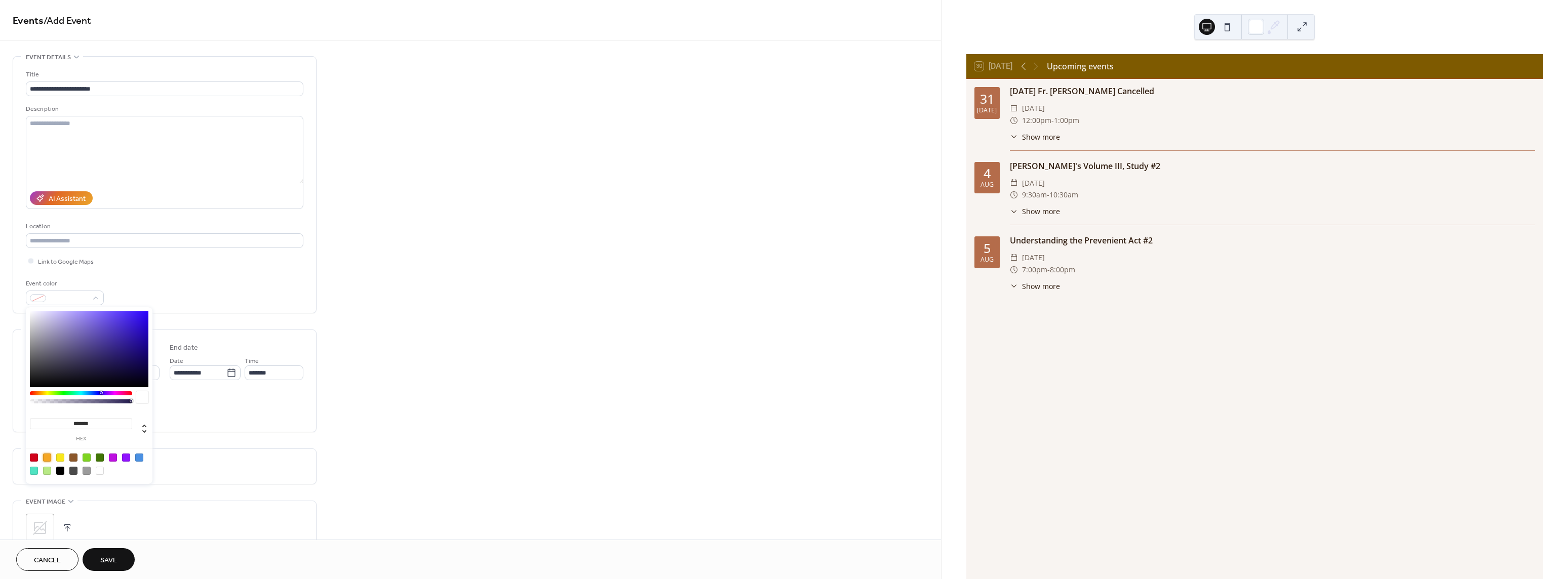 click at bounding box center [47, 458] 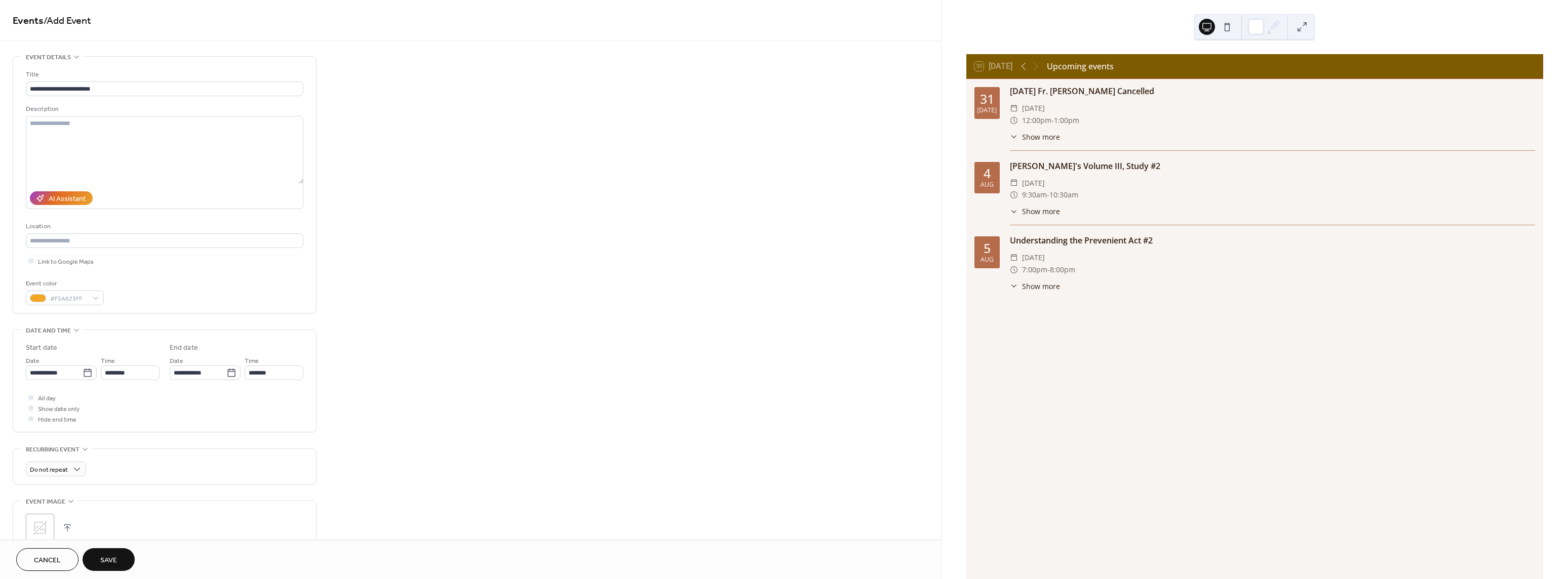 click on "**********" at bounding box center (165, 381) 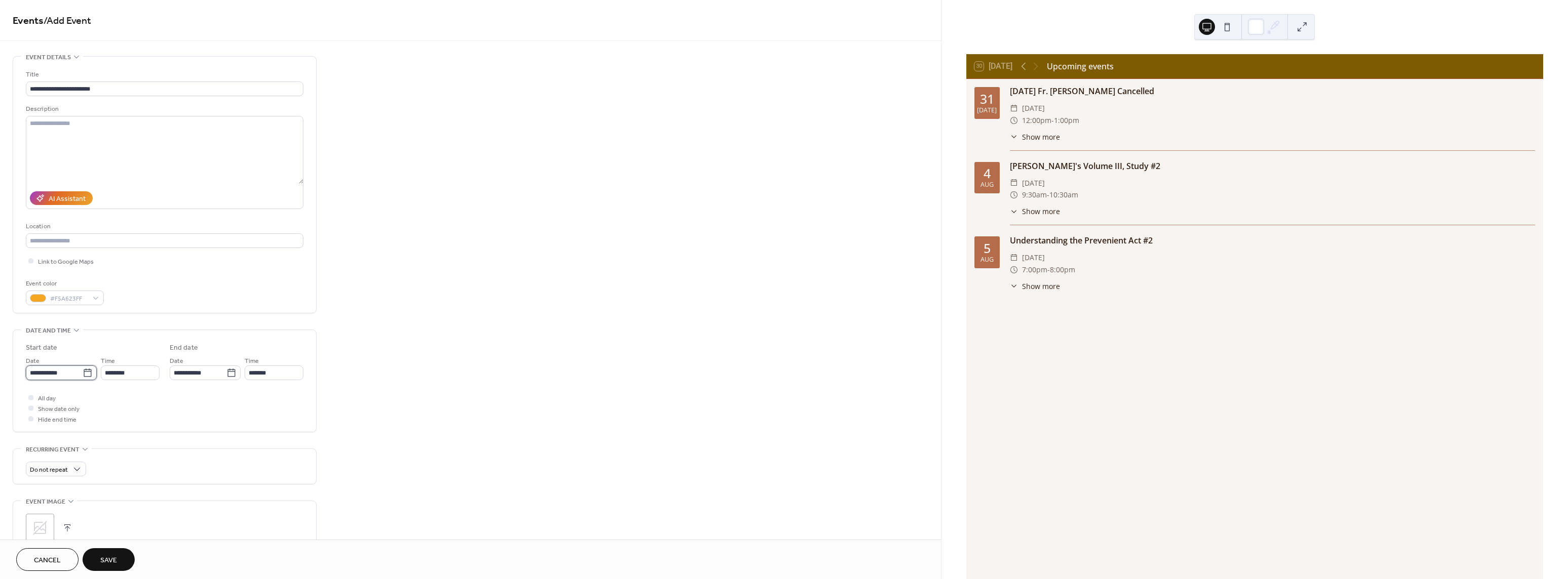 click on "**********" at bounding box center [54, 373] 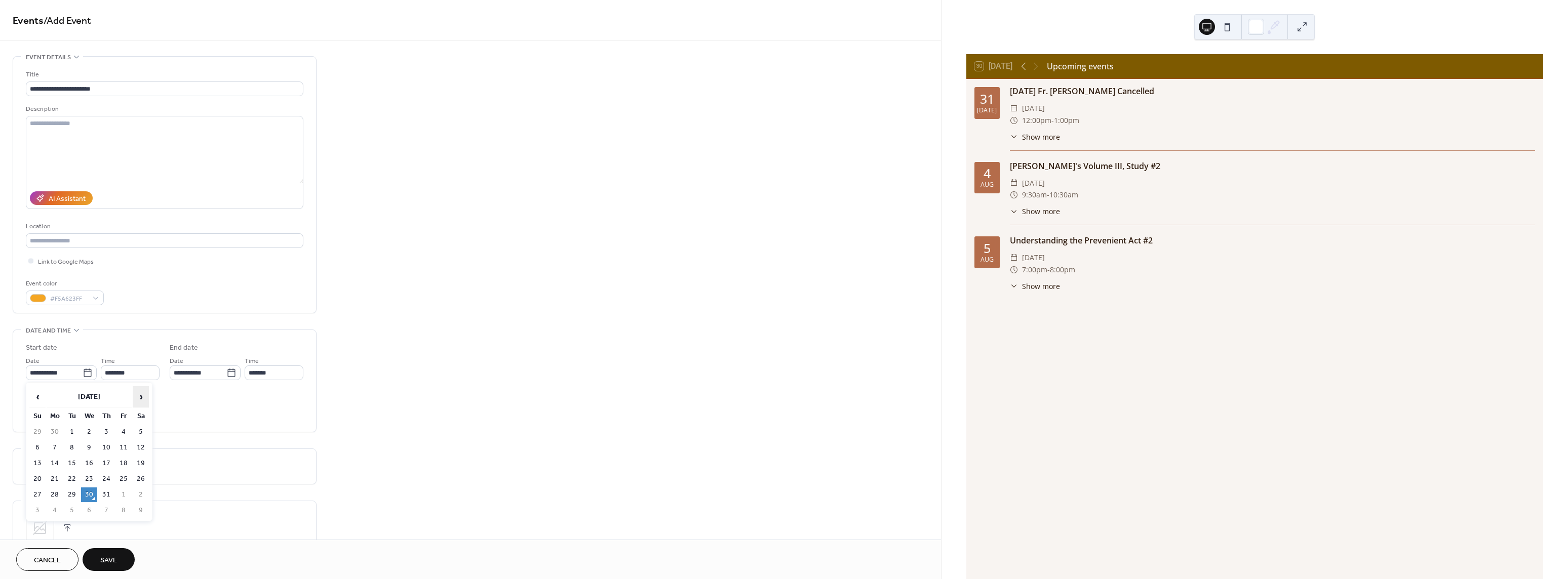 click on "›" at bounding box center (141, 397) 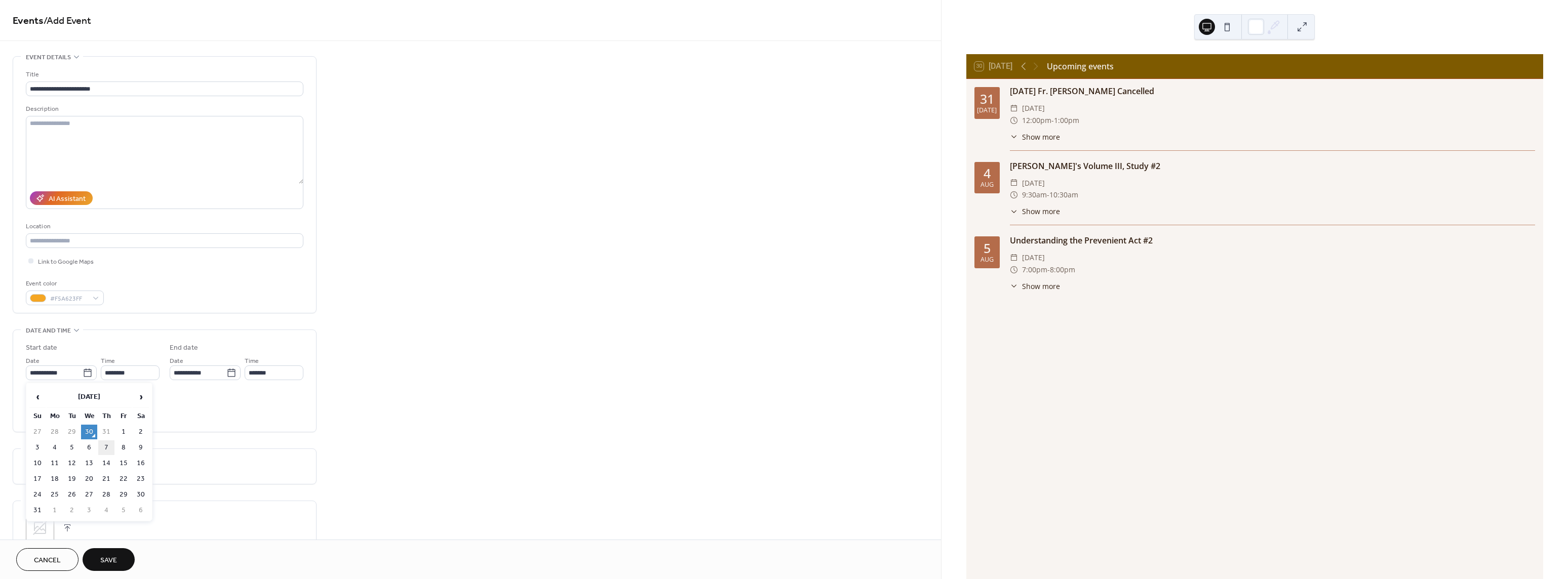 click on "7" at bounding box center (106, 447) 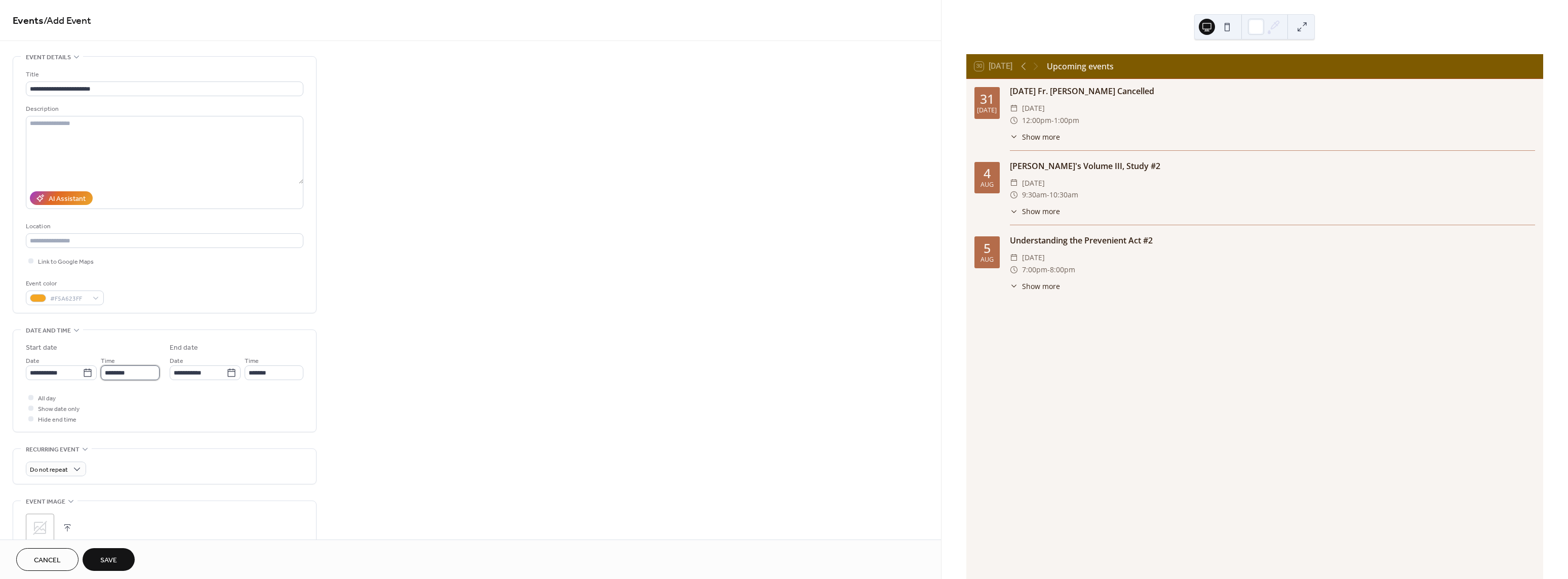 click on "********" at bounding box center (130, 373) 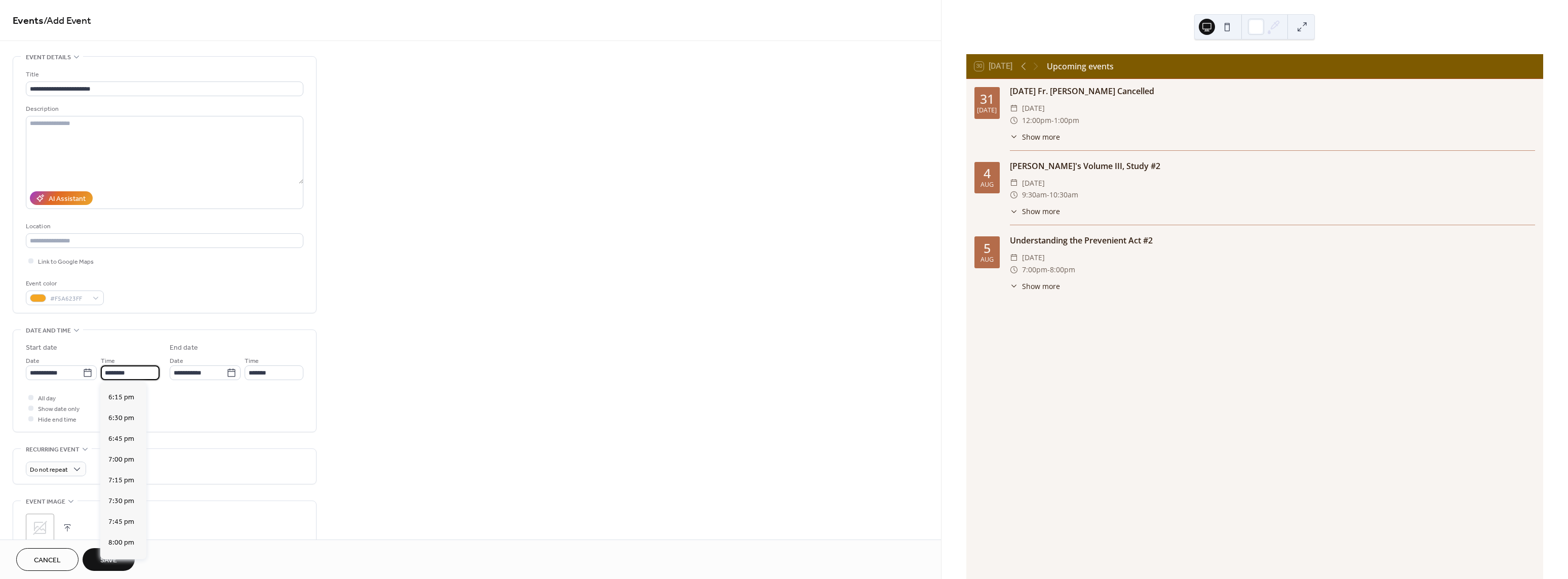 scroll, scrollTop: 1553, scrollLeft: 0, axis: vertical 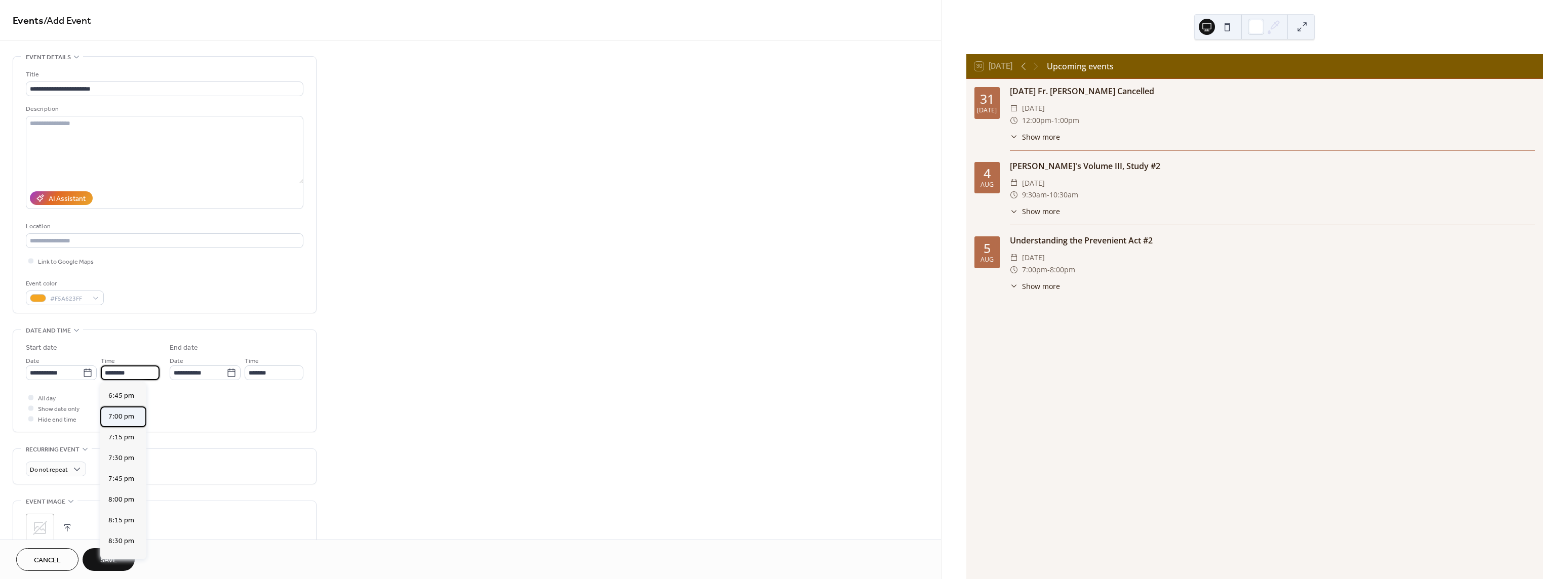 click on "7:00 pm" at bounding box center [121, 417] 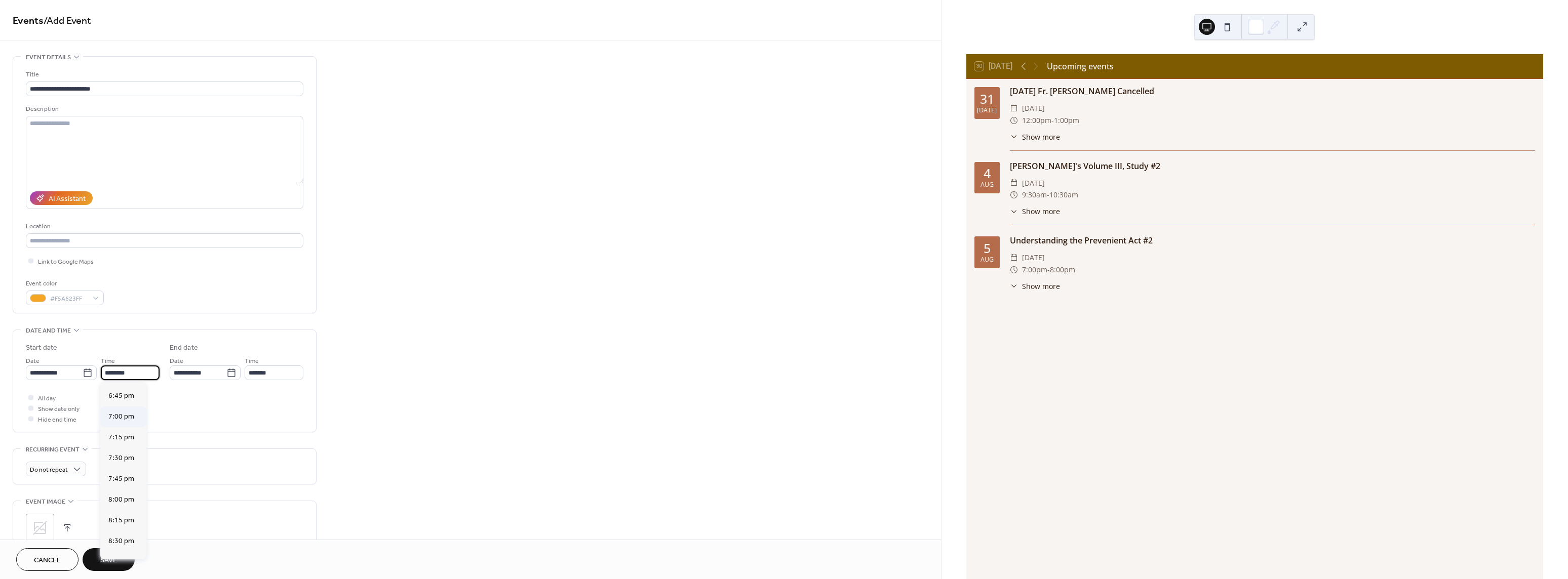 type on "*******" 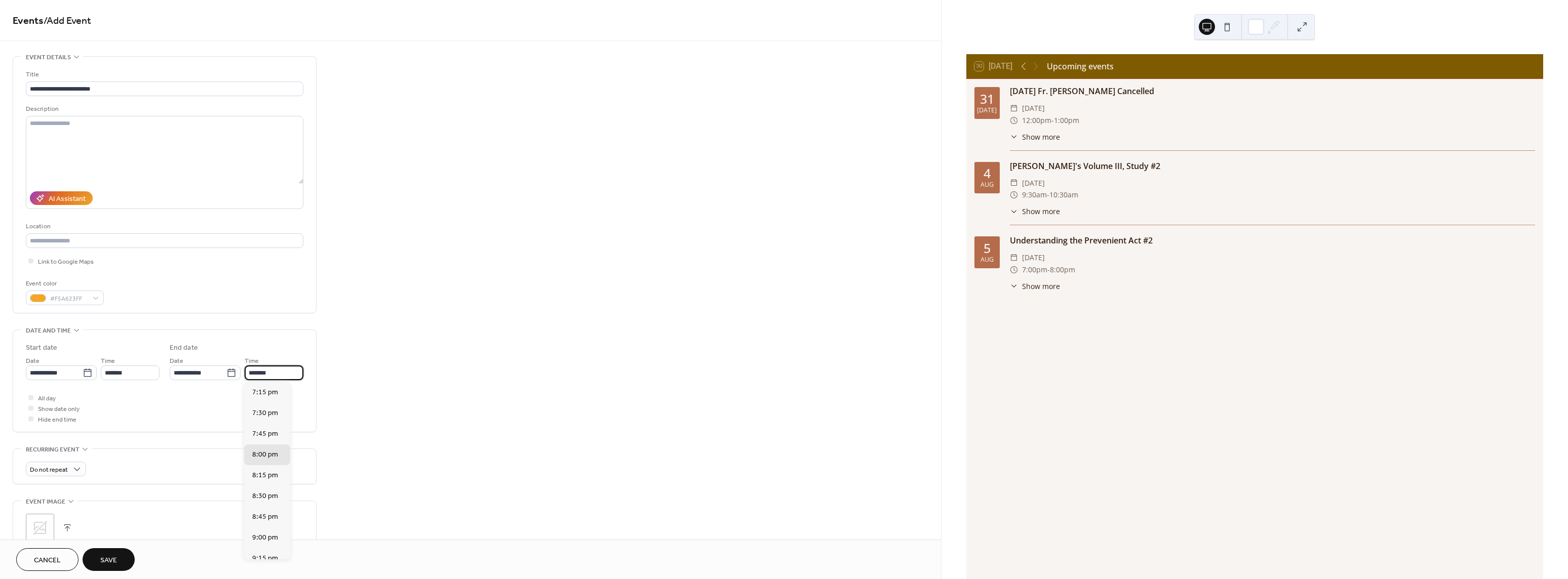 click on "*******" at bounding box center [274, 373] 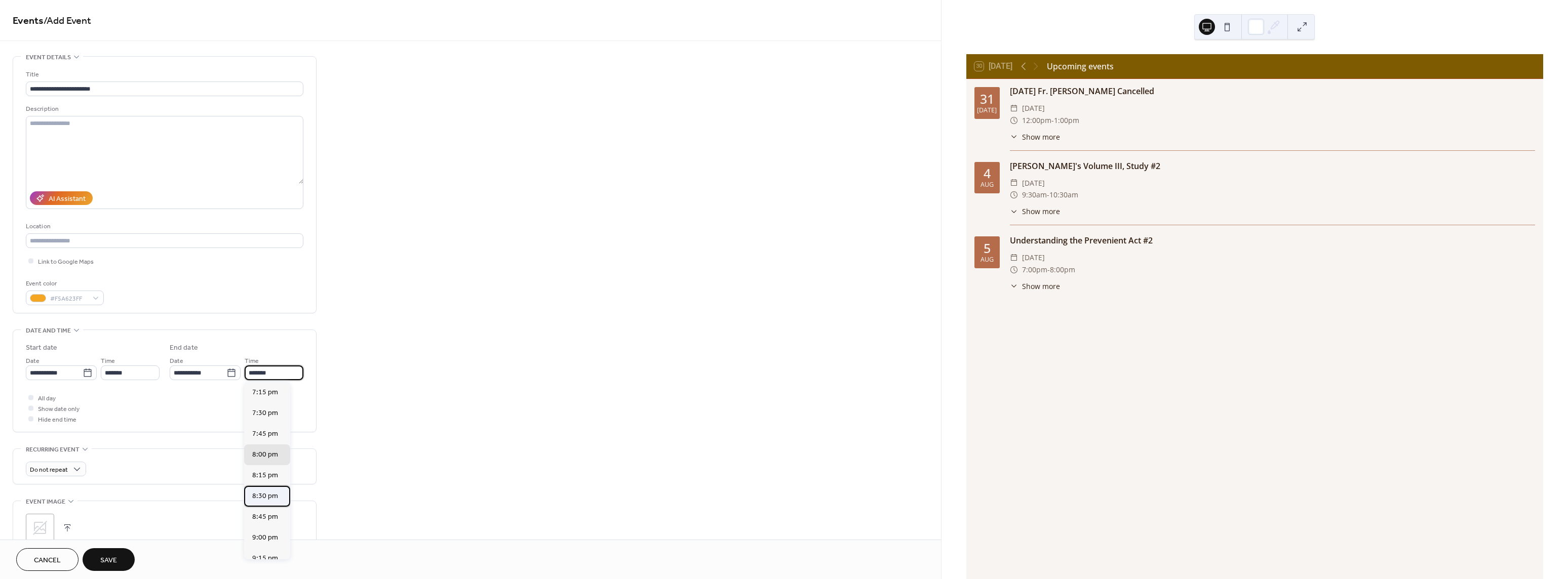 click on "8:30 pm" at bounding box center (265, 496) 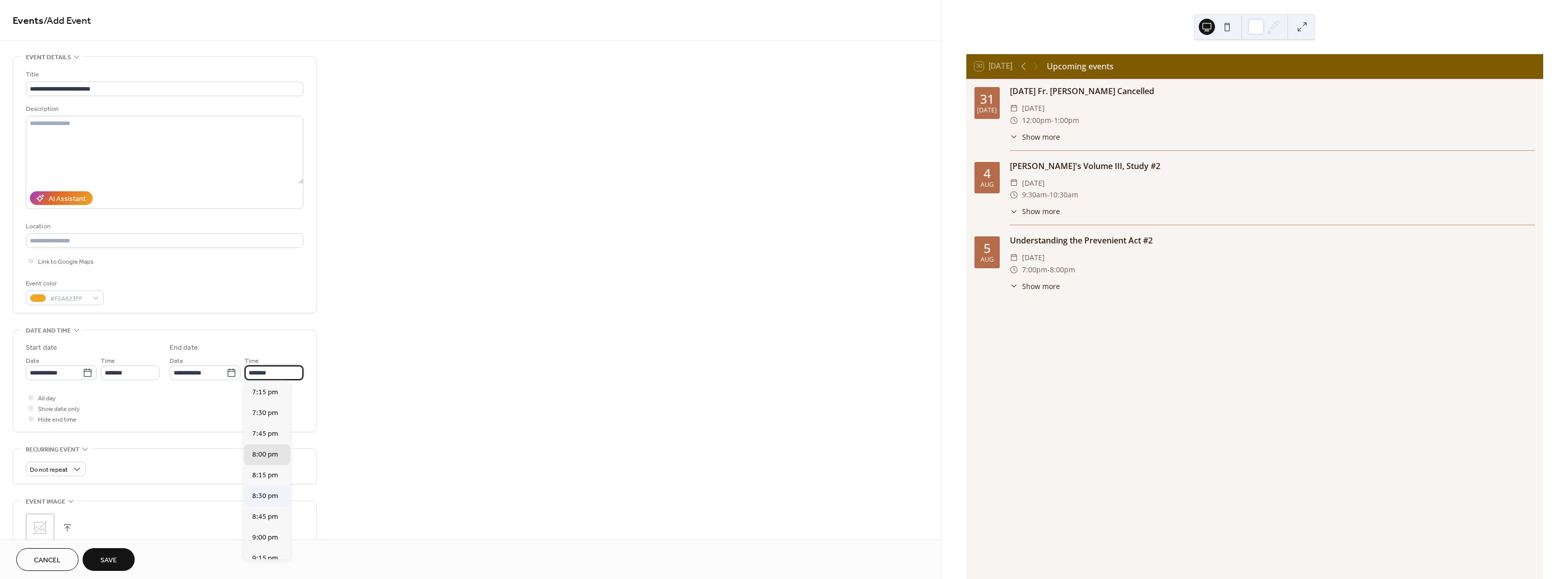 type on "*******" 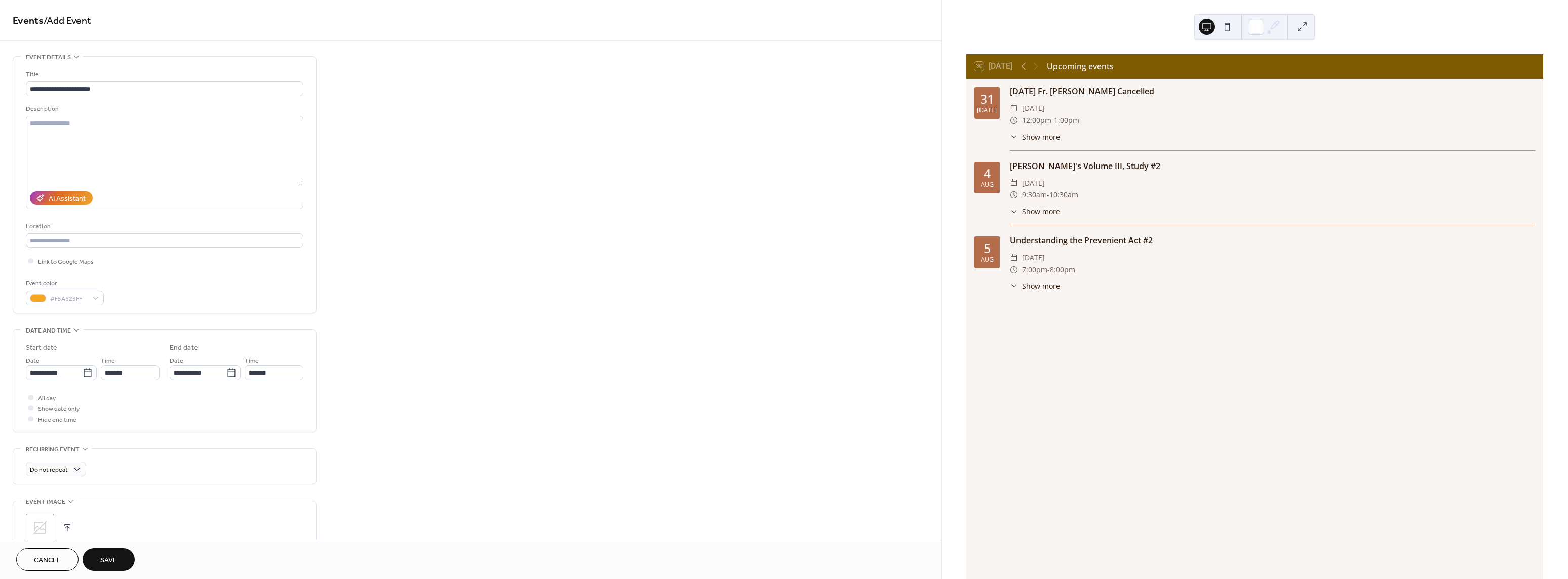 click at bounding box center (67, 528) 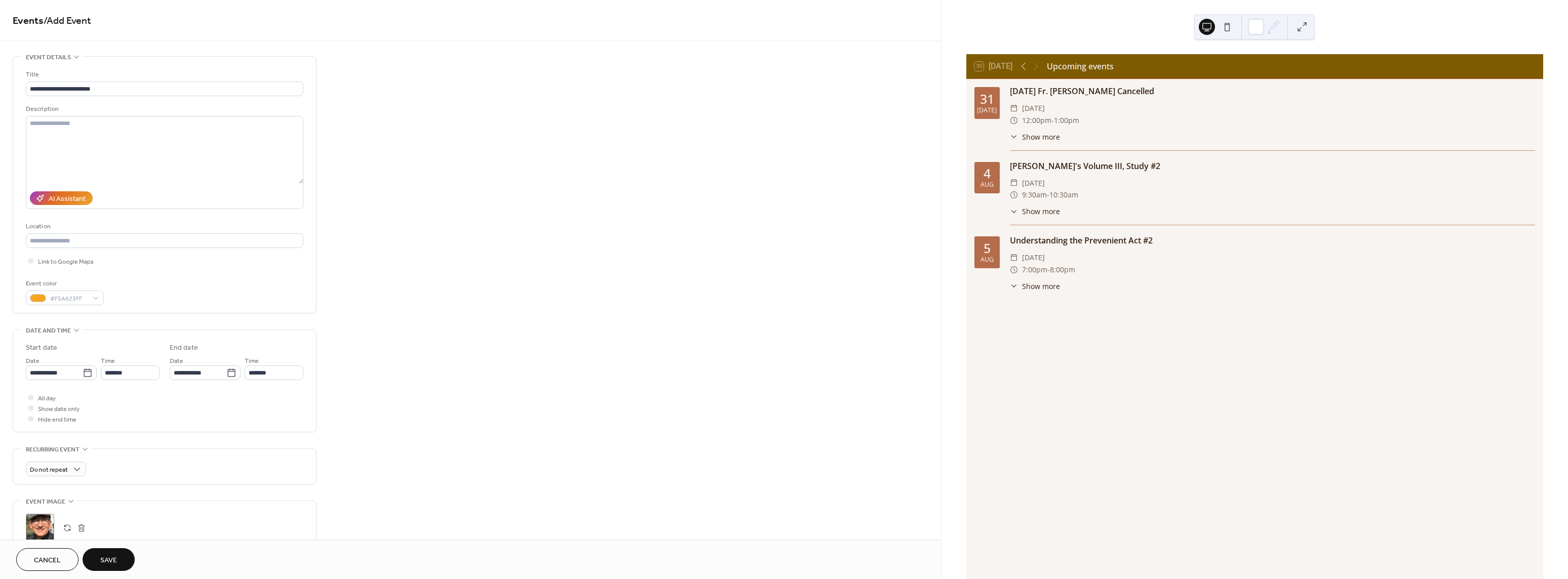 click on "Save" at bounding box center [108, 560] 